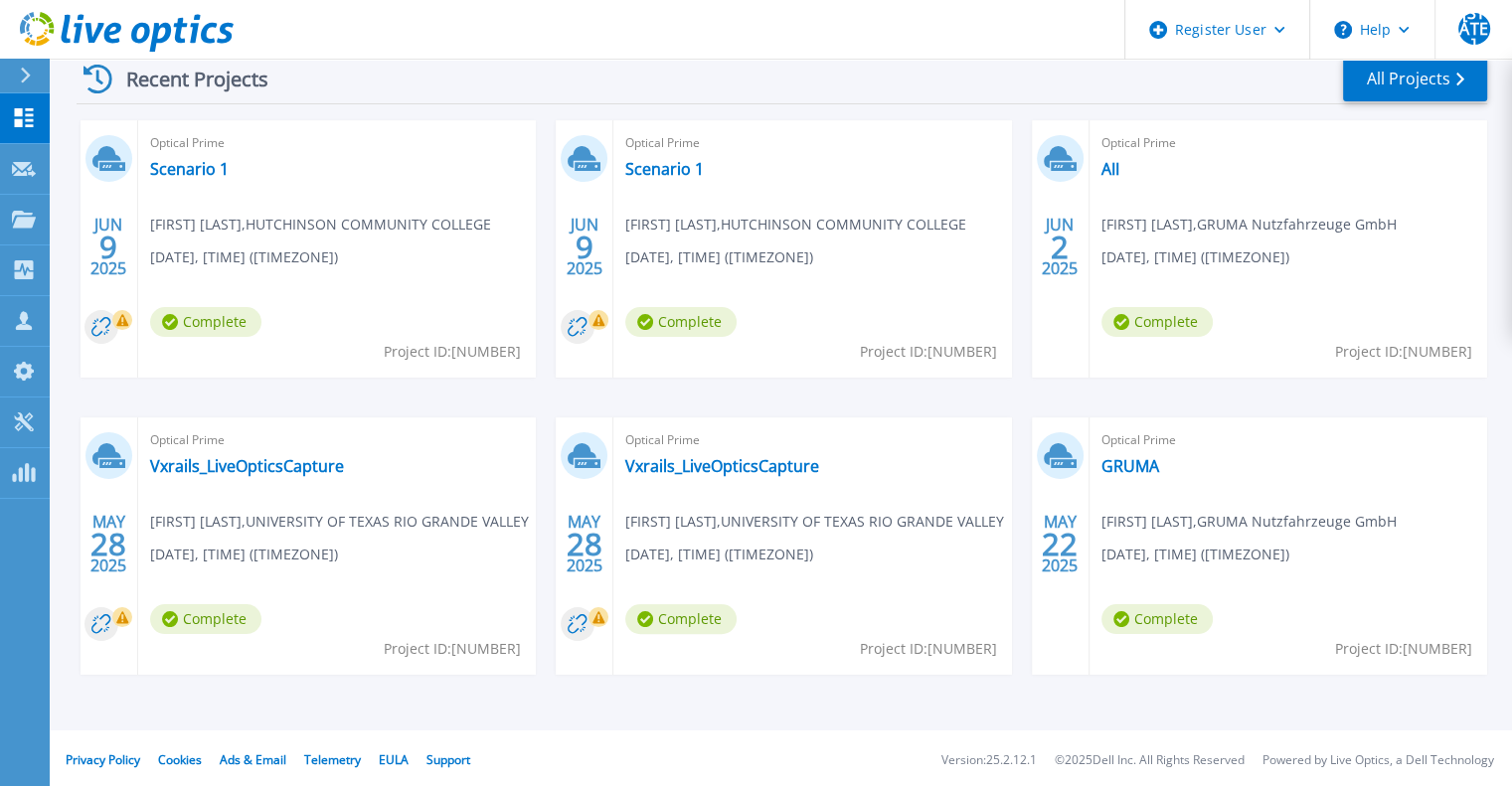 scroll, scrollTop: 314, scrollLeft: 0, axis: vertical 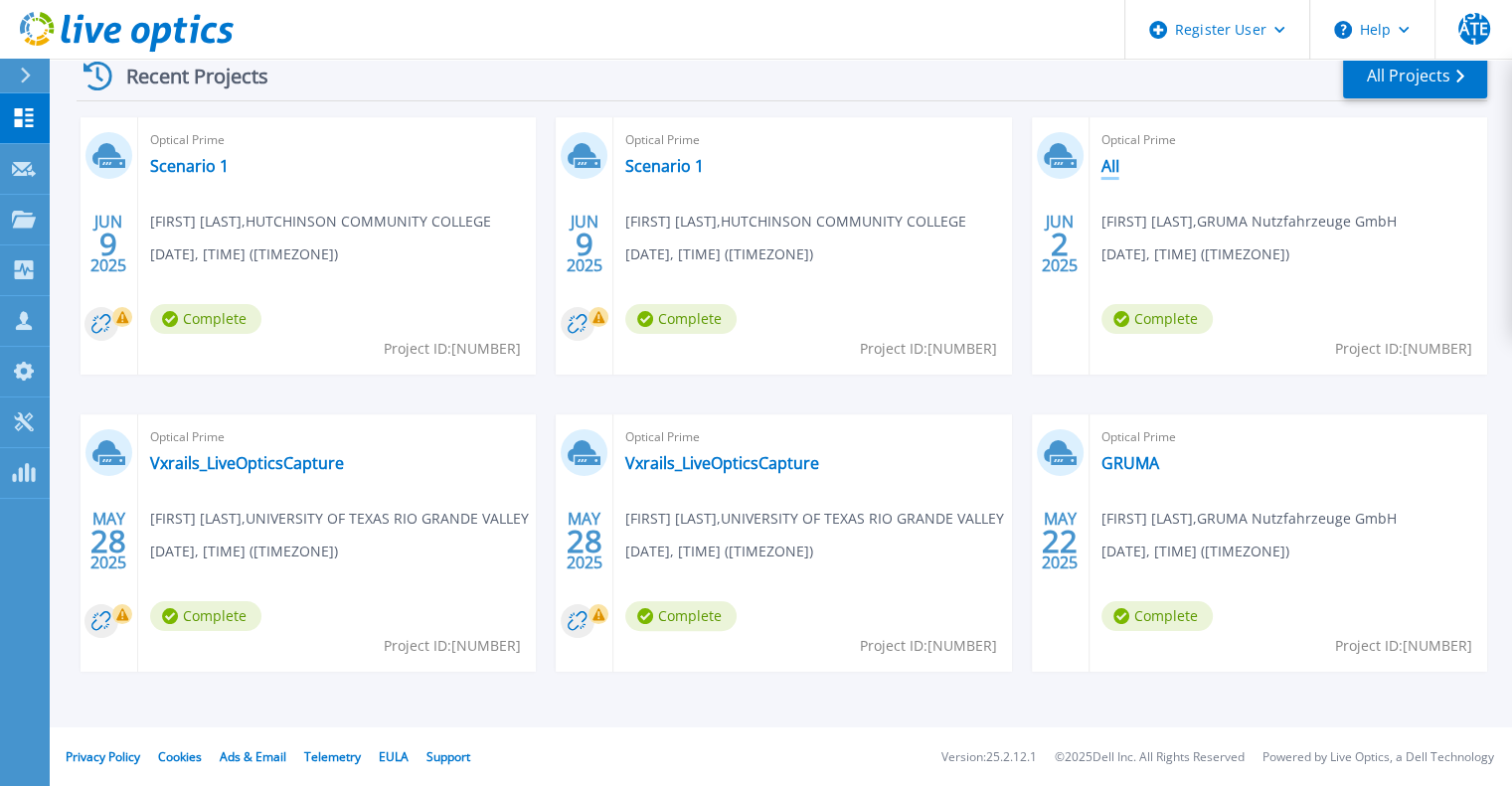 click on "AII" at bounding box center (1110, 166) 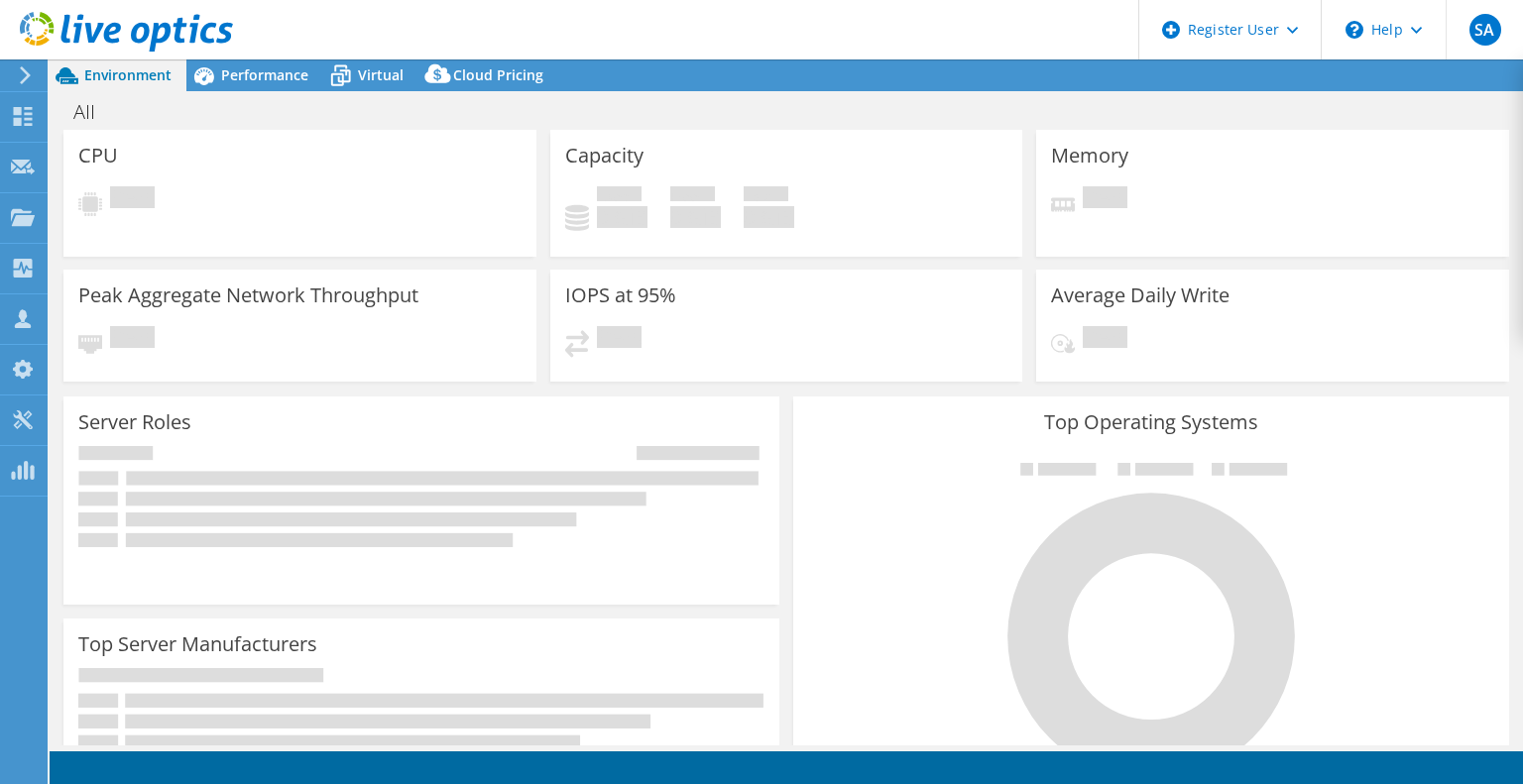 scroll, scrollTop: 0, scrollLeft: 0, axis: both 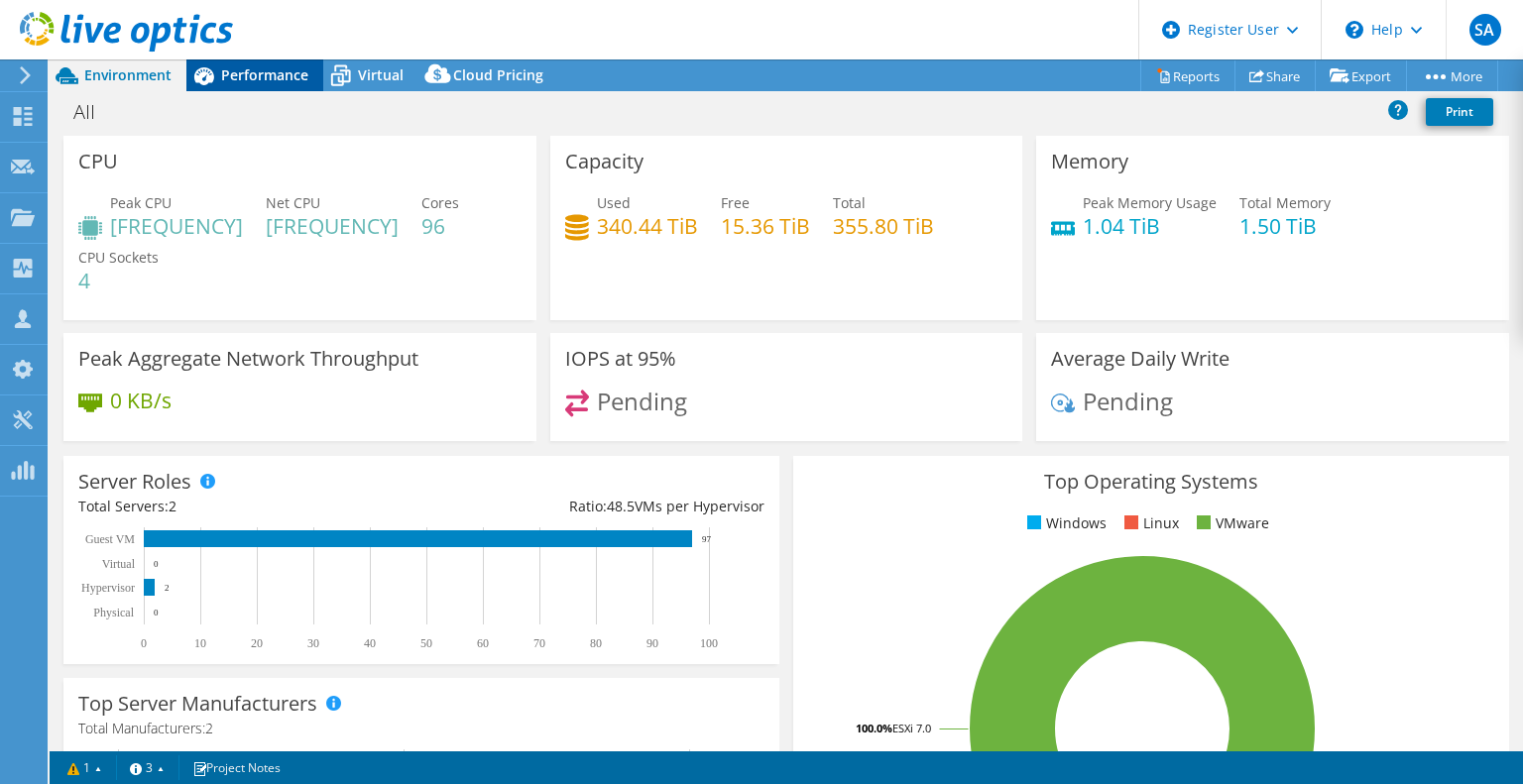click on "Performance" at bounding box center [265, 74] 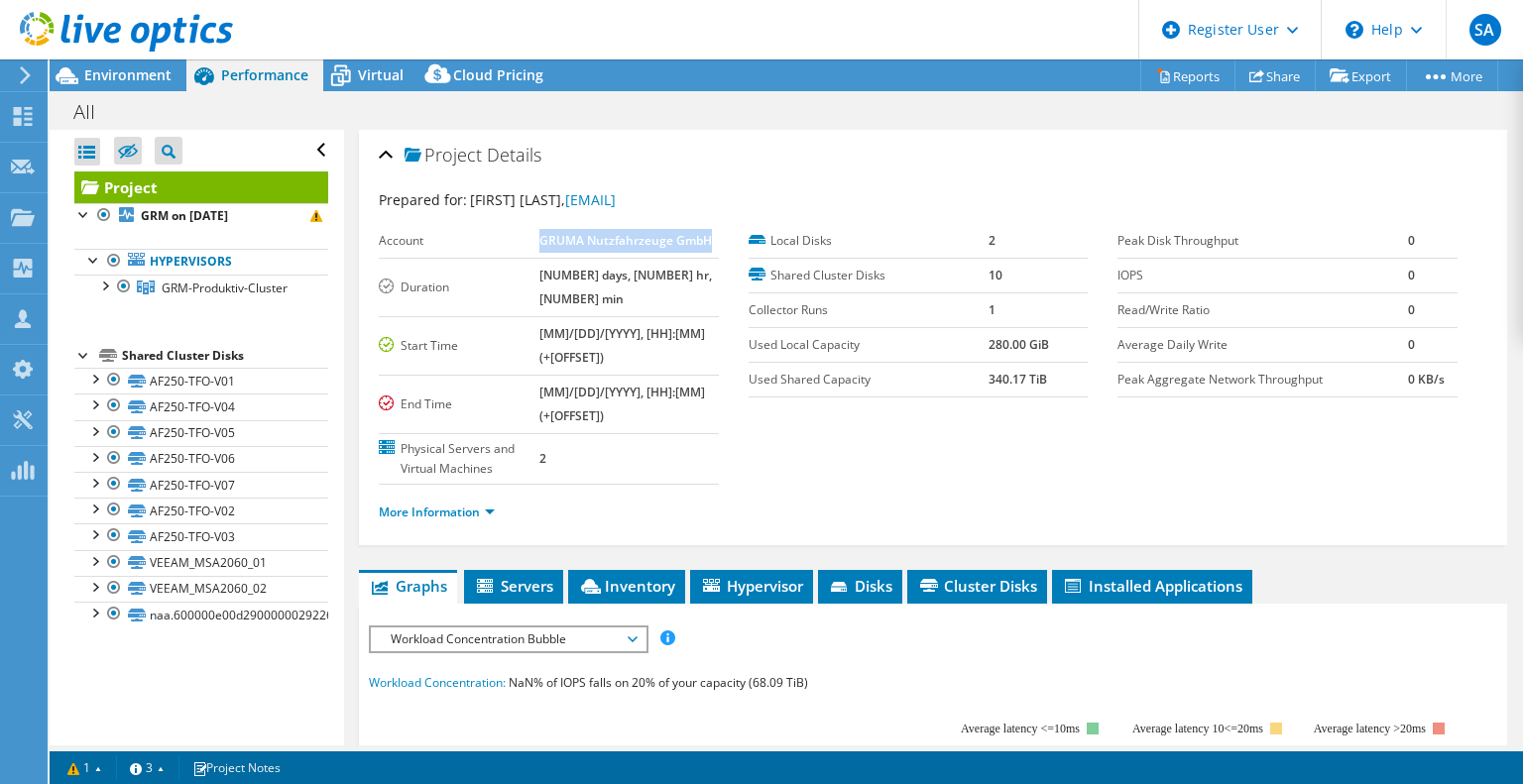drag, startPoint x: 615, startPoint y: 262, endPoint x: 565, endPoint y: 234, distance: 57.306195 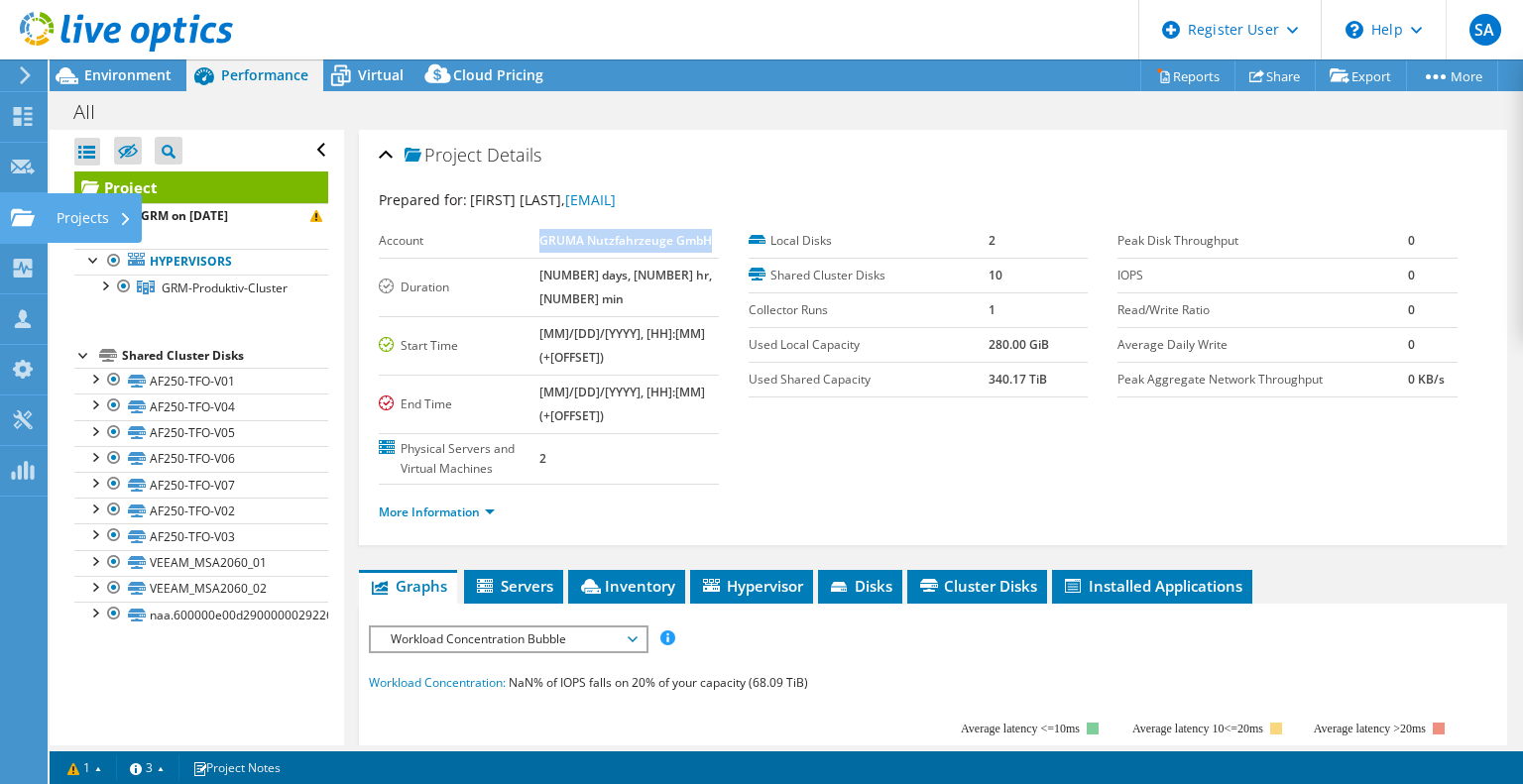 click at bounding box center (23, 217) 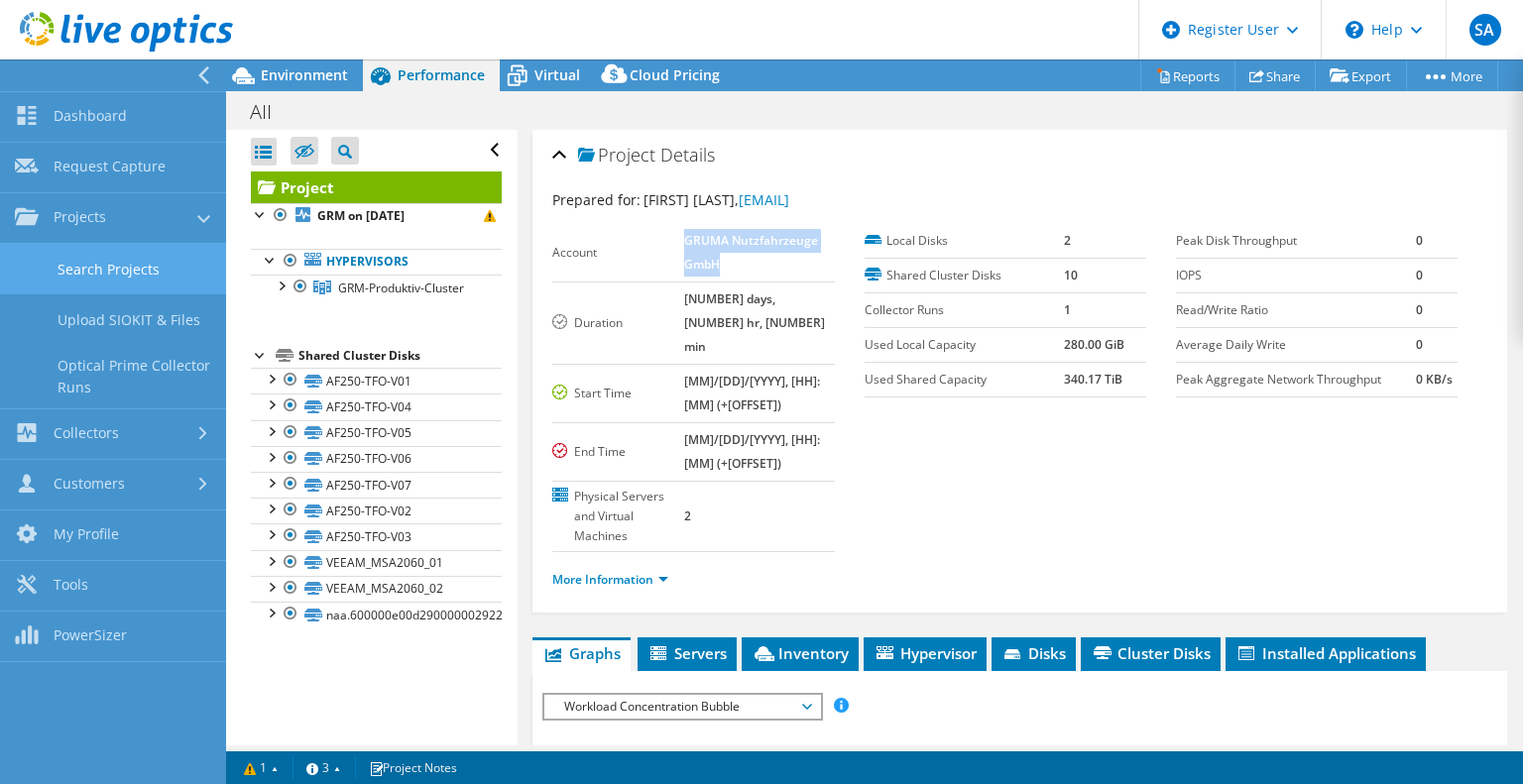 click on "Search Projects" at bounding box center (113, 269) 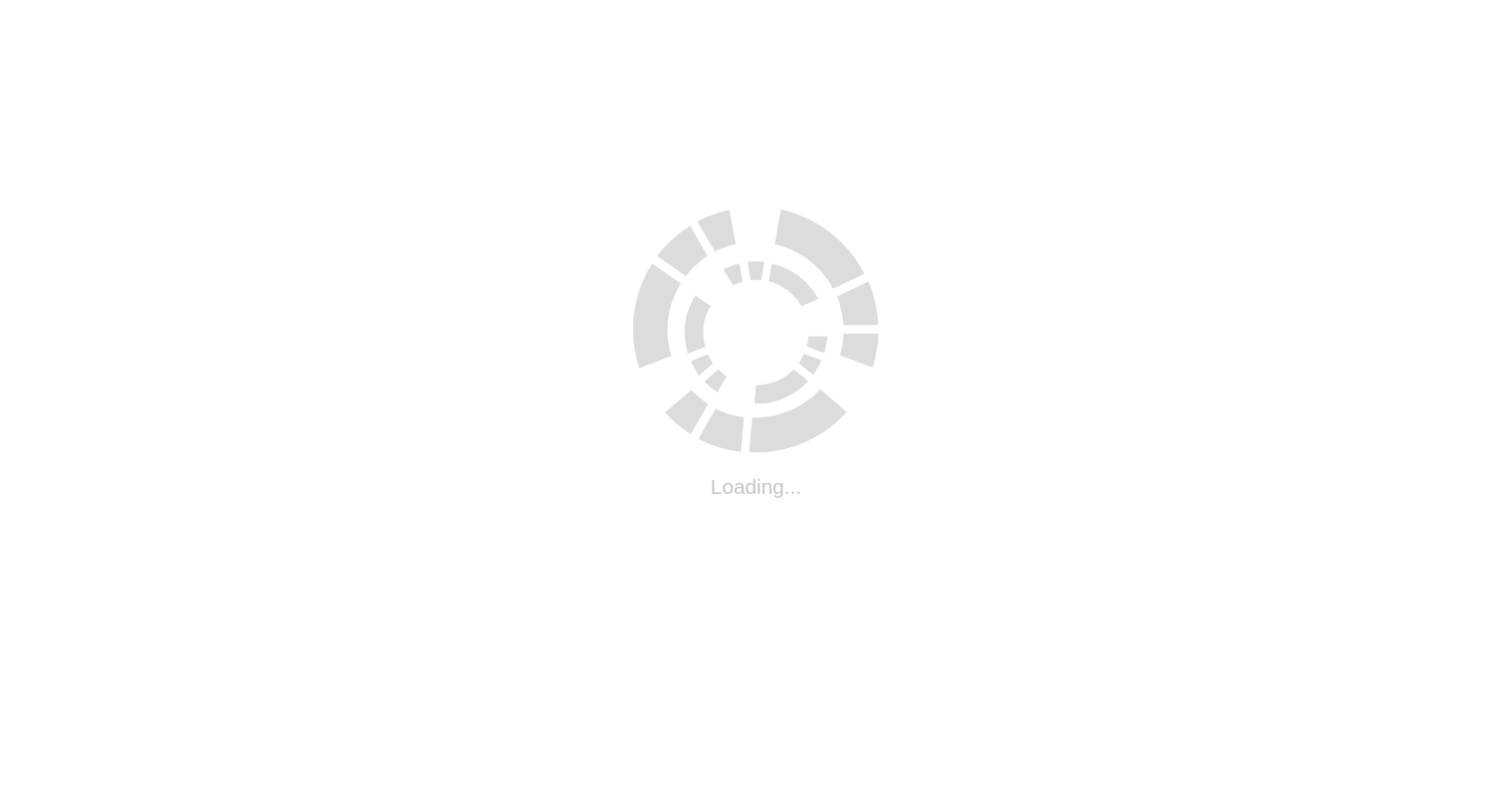 scroll, scrollTop: 0, scrollLeft: 0, axis: both 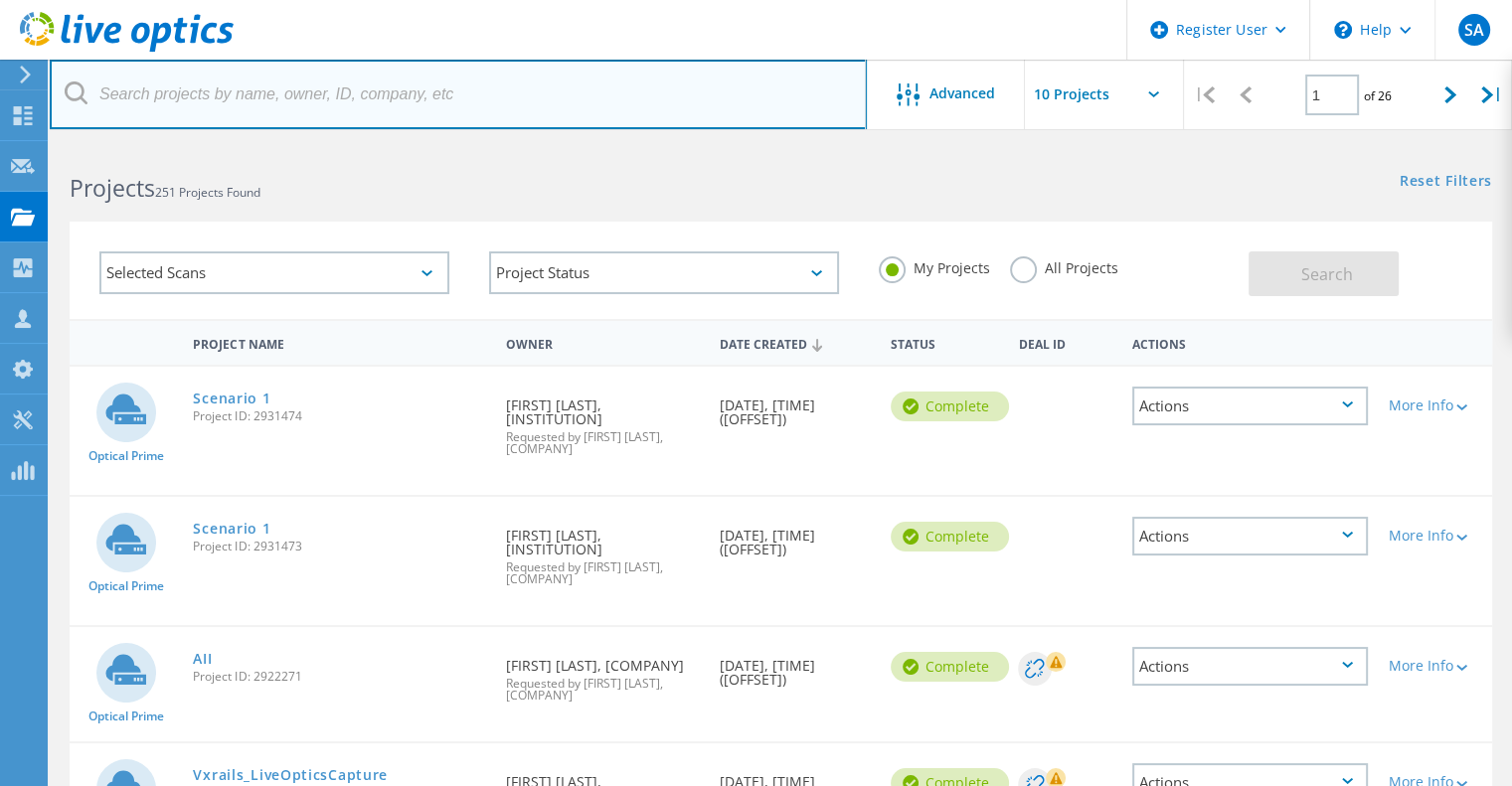 click at bounding box center [458, 94] 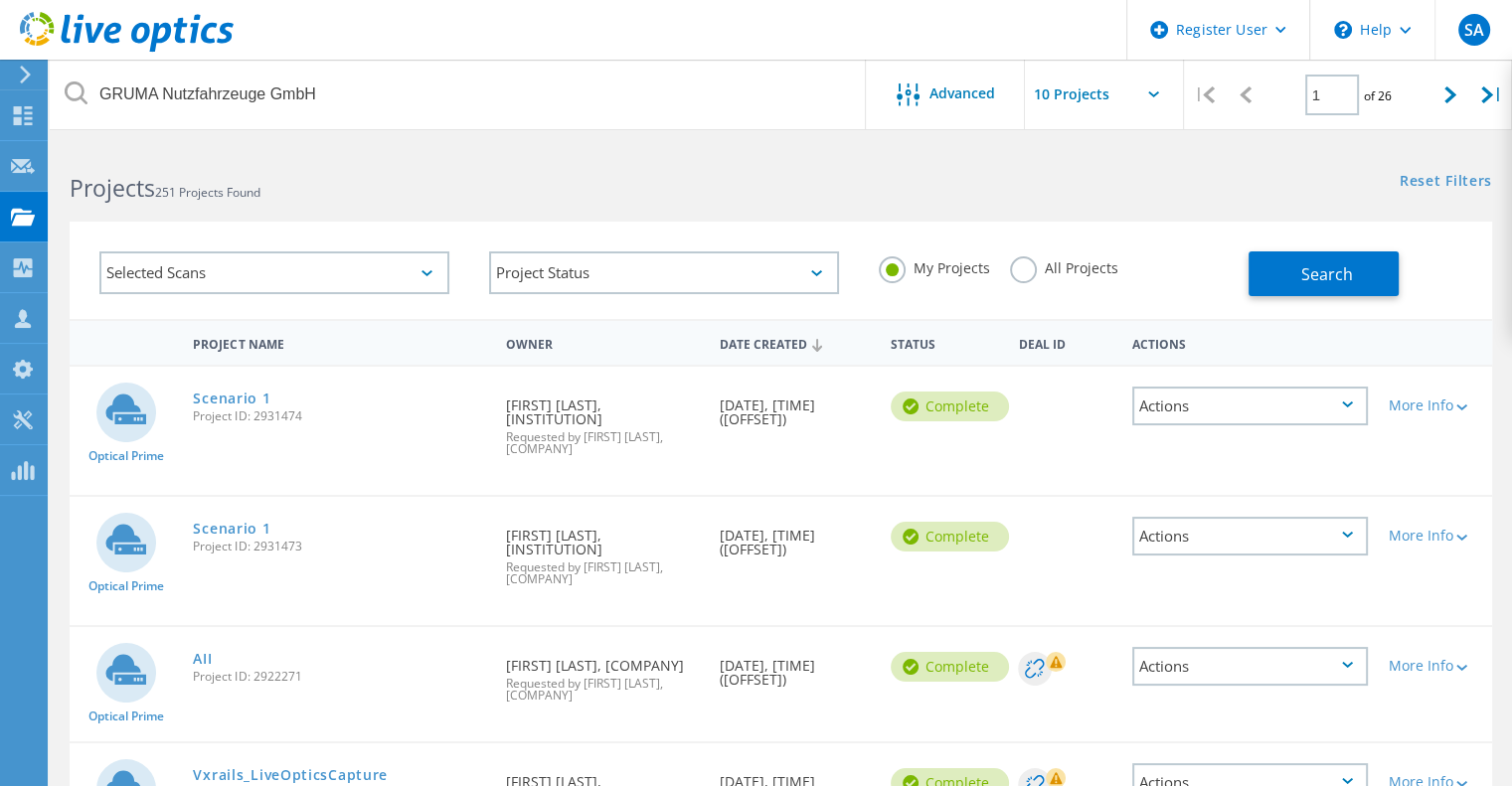 click on "All Projects" at bounding box center (1064, 265) 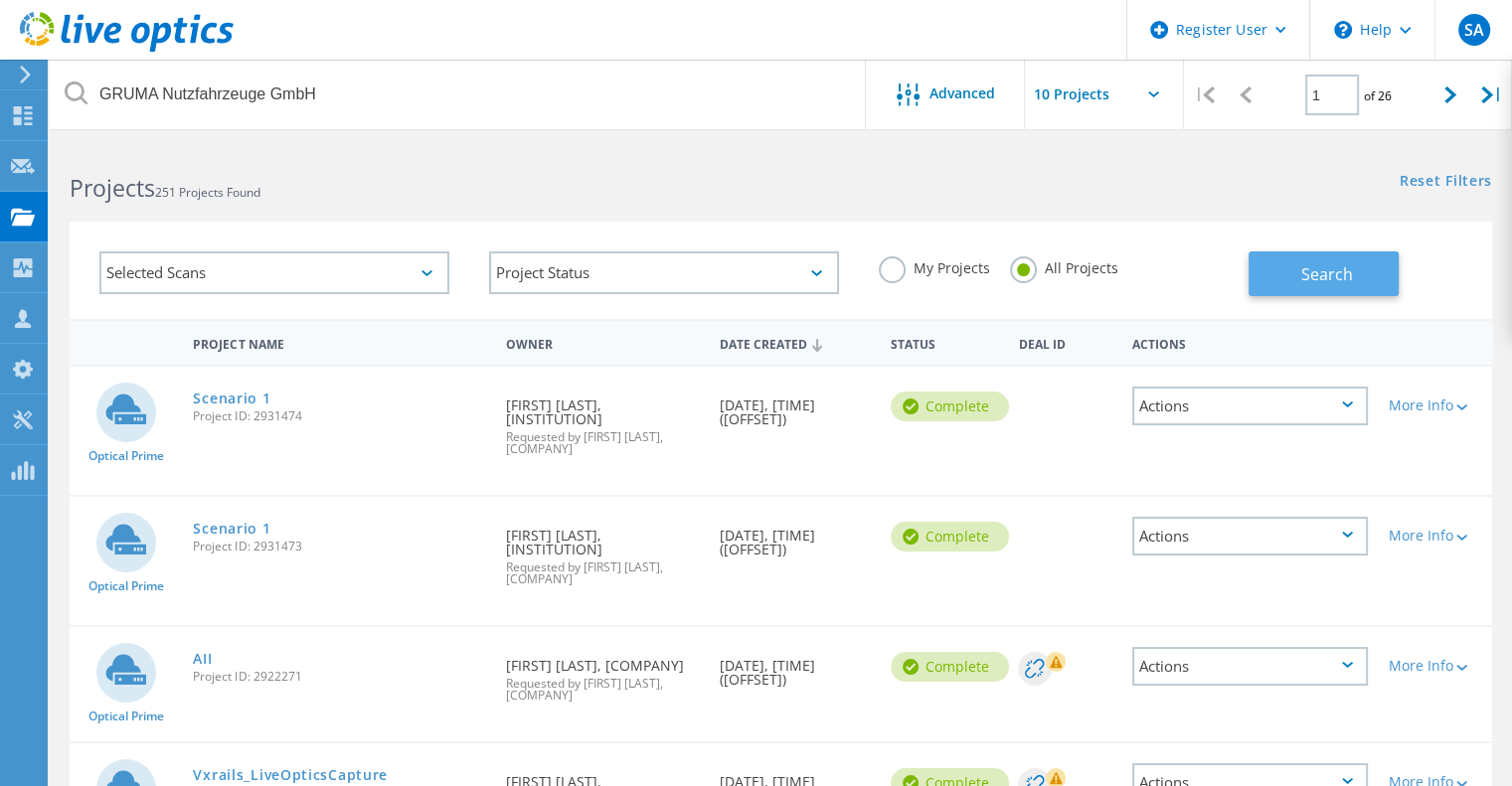 click on "Search" at bounding box center (1323, 273) 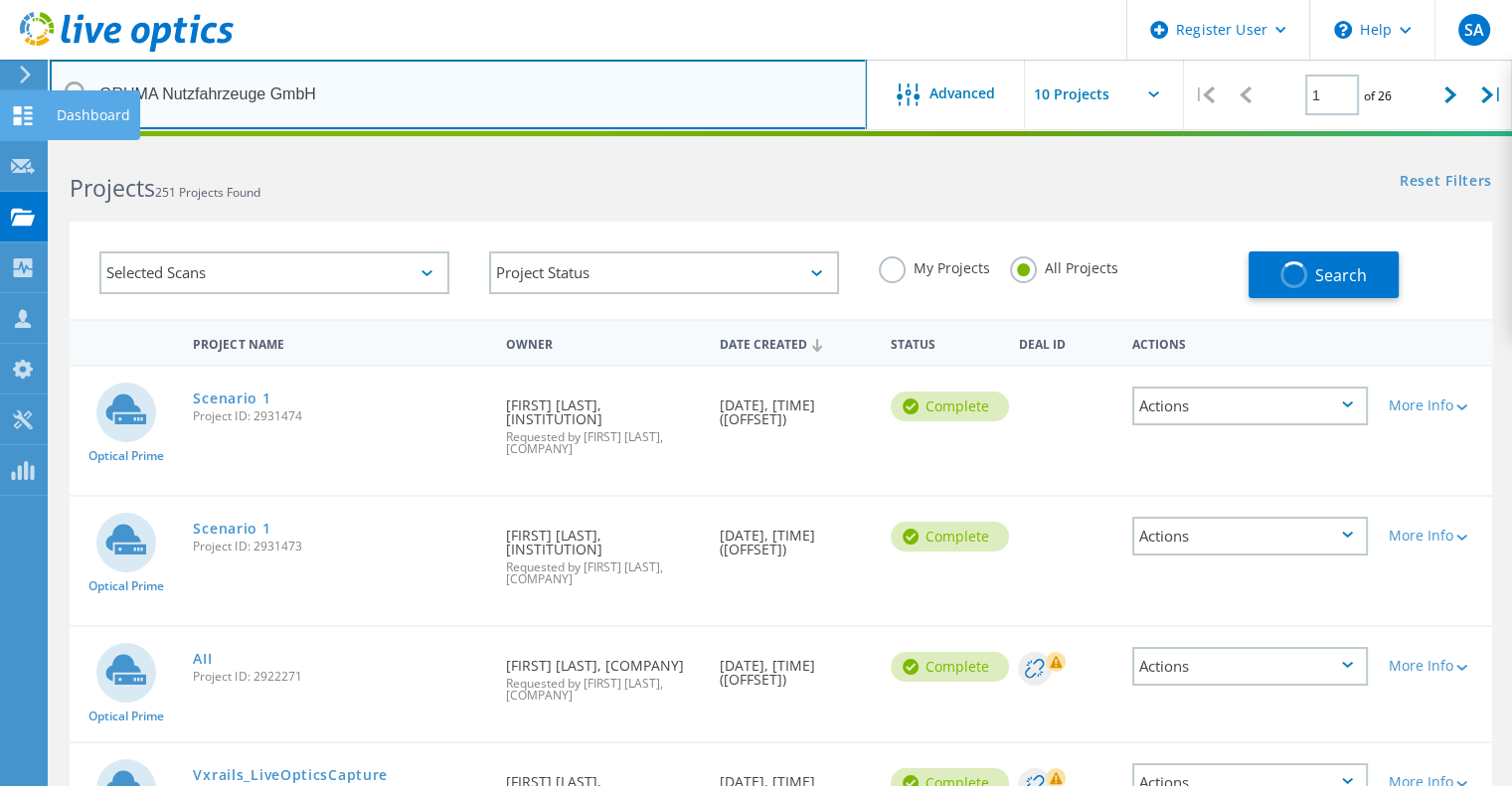 drag, startPoint x: 115, startPoint y: 92, endPoint x: 26, endPoint y: 89, distance: 89.05055 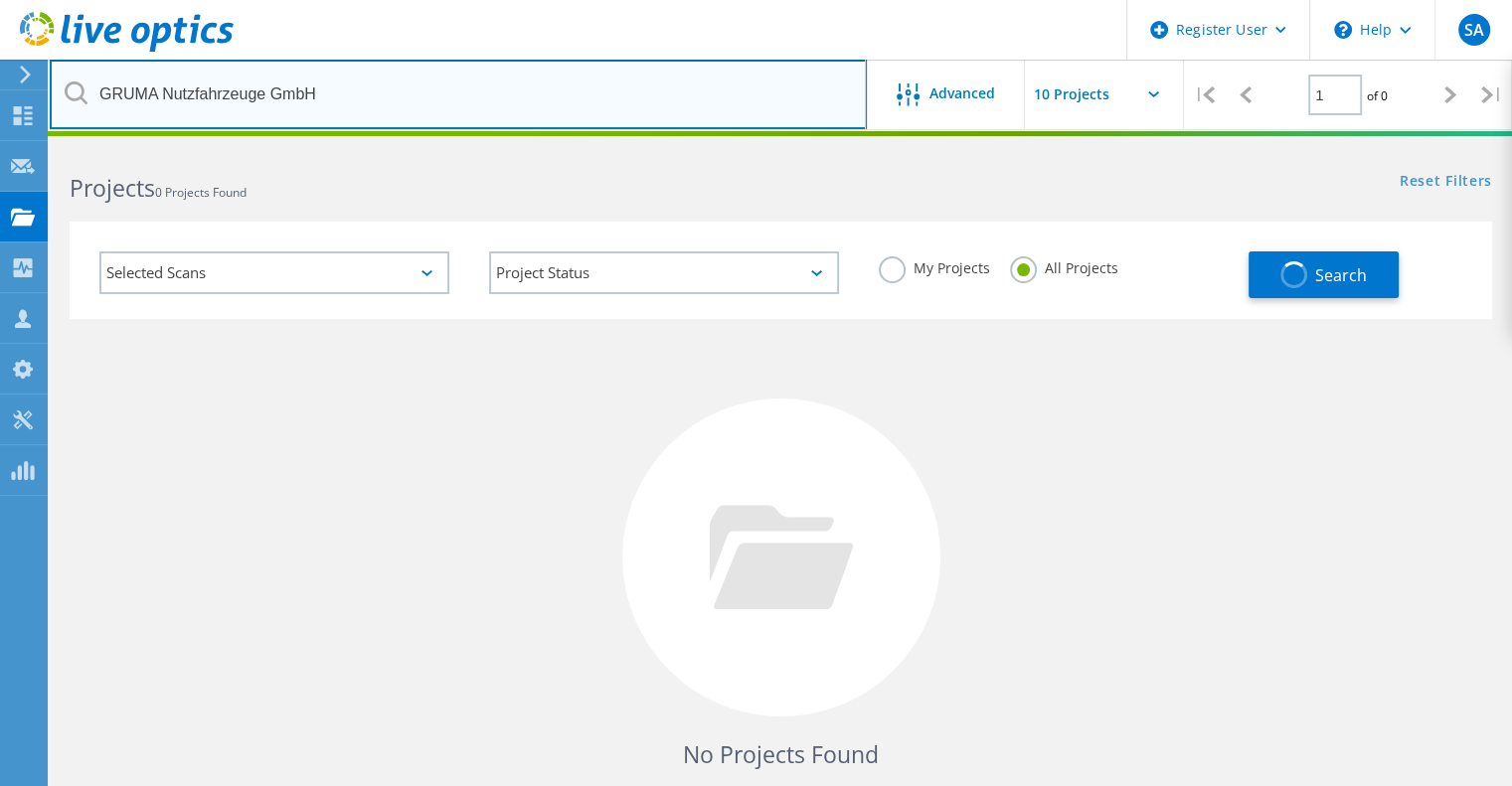 drag, startPoint x: 179, startPoint y: 88, endPoint x: 502, endPoint y: 103, distance: 323.34811 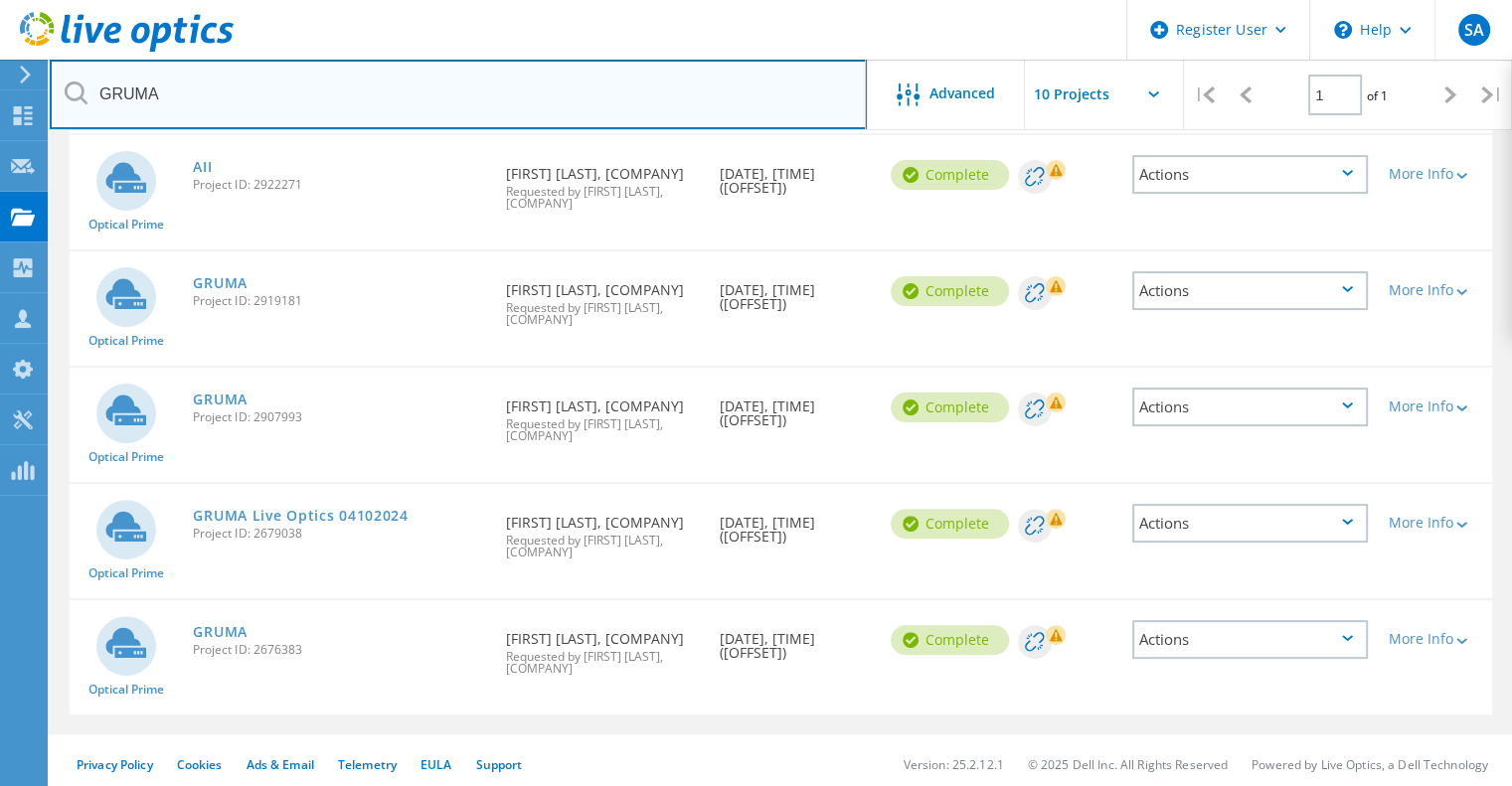 scroll, scrollTop: 506, scrollLeft: 0, axis: vertical 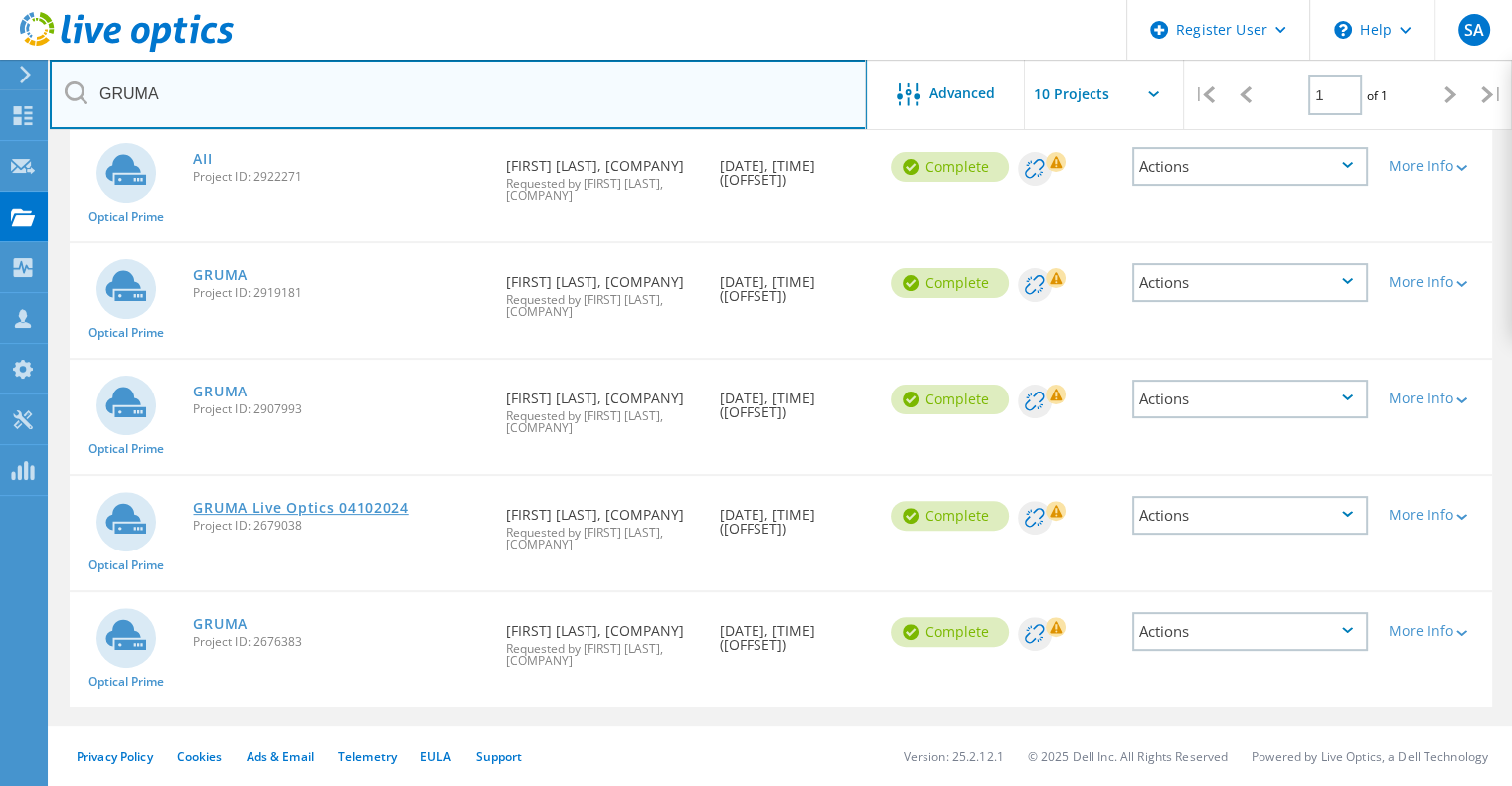 type on "GRUMA" 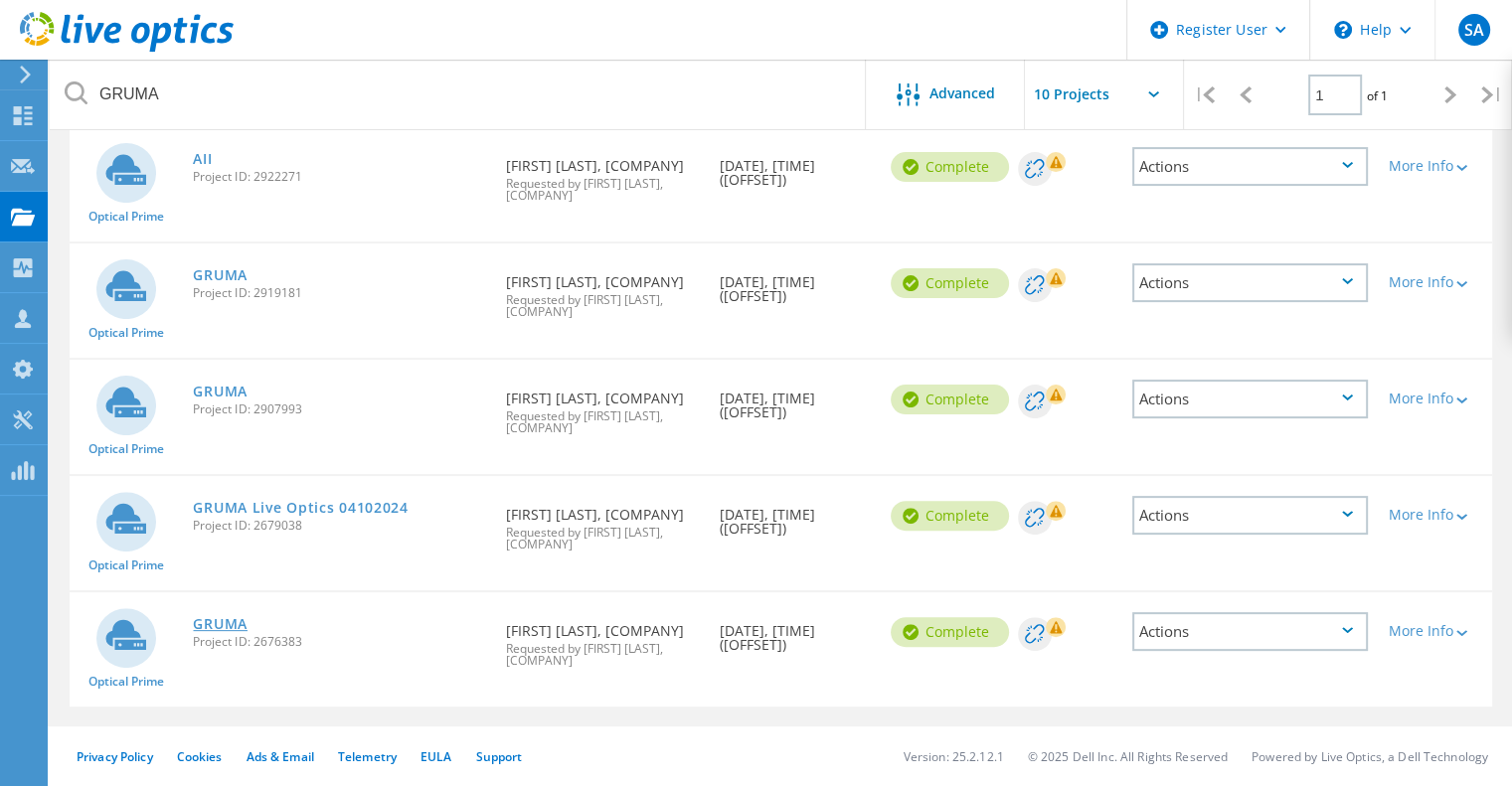 click on "GRUMA" at bounding box center [220, 624] 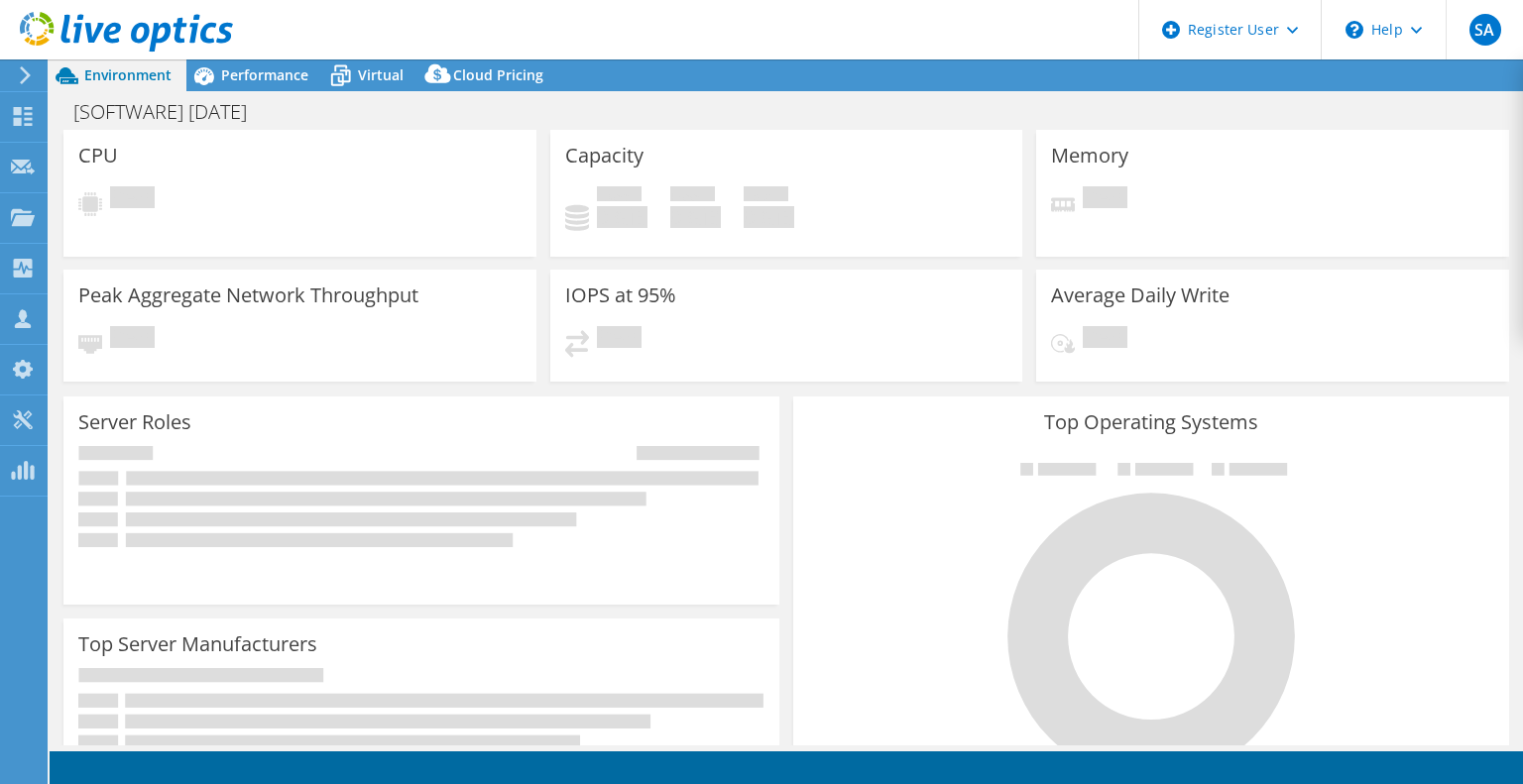scroll, scrollTop: 0, scrollLeft: 0, axis: both 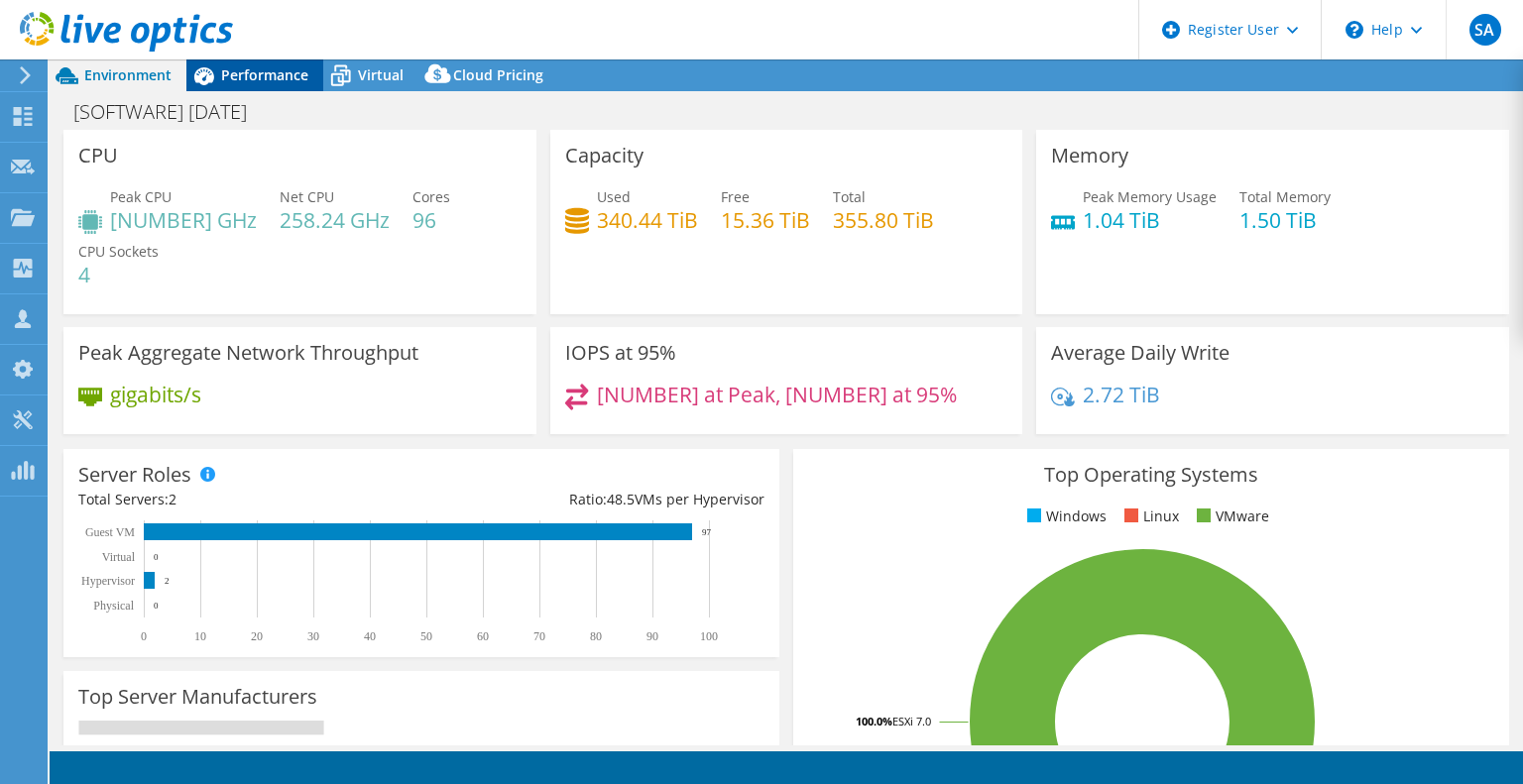 click on "Performance" at bounding box center [265, 74] 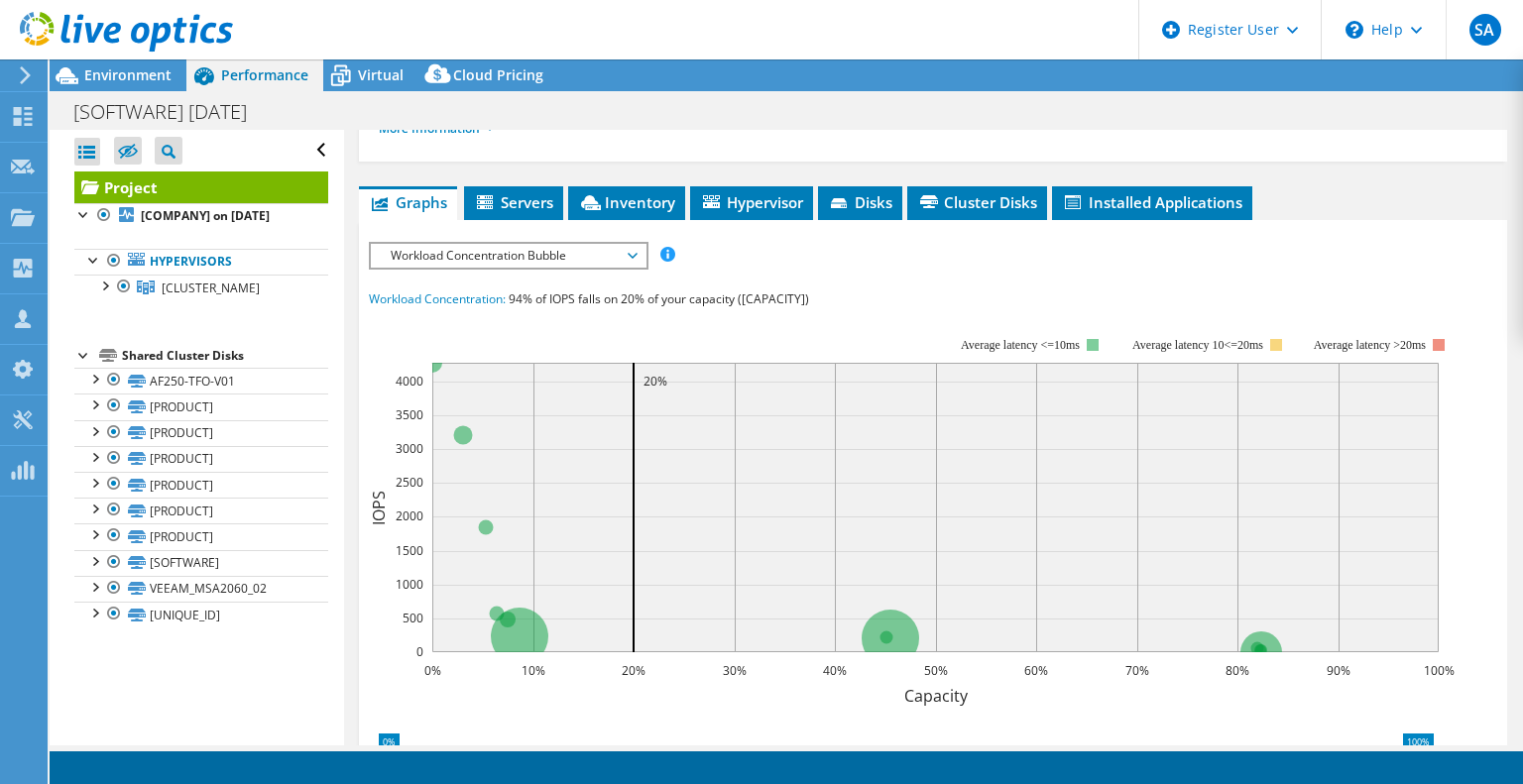scroll, scrollTop: 396, scrollLeft: 0, axis: vertical 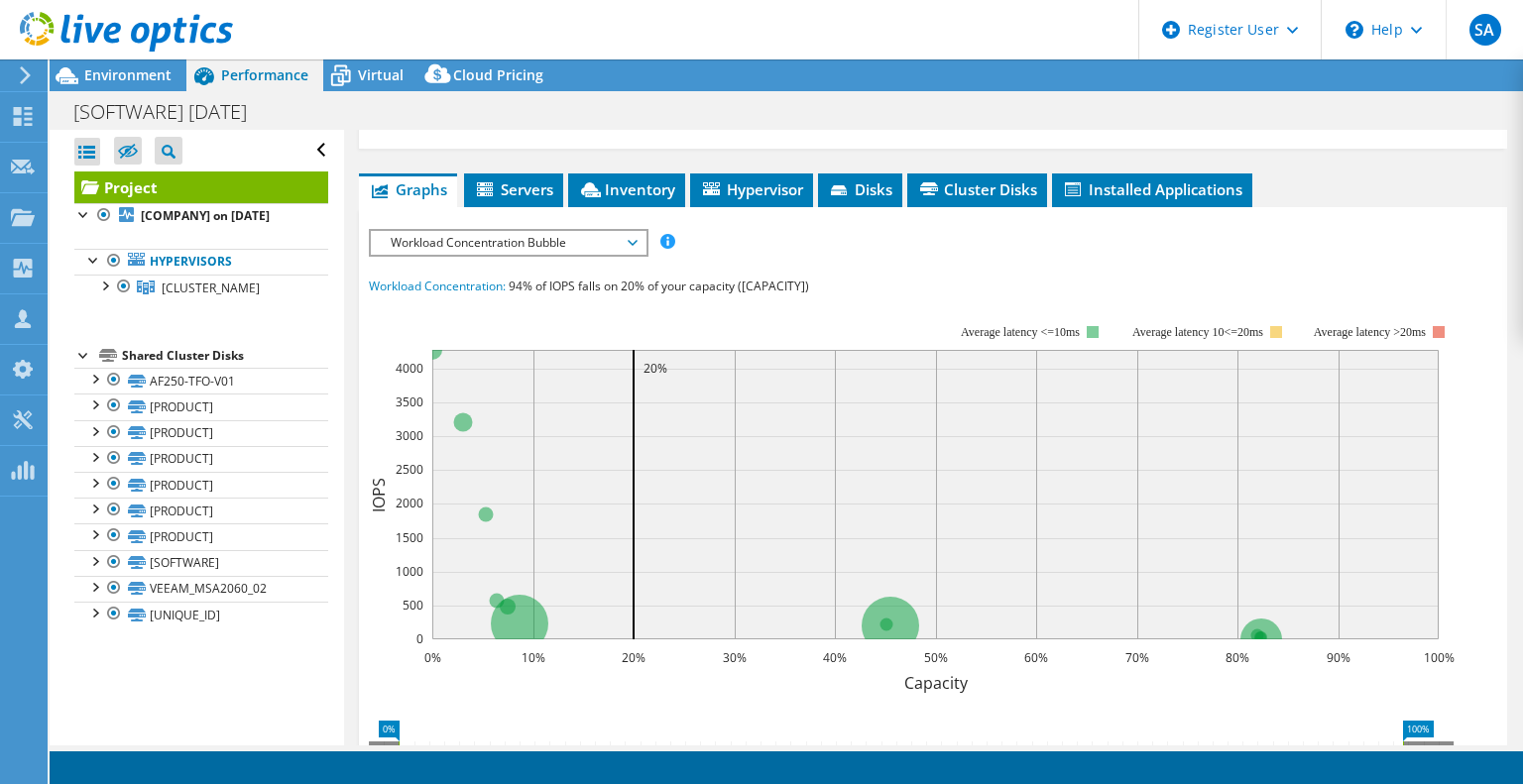 click on "Workload Concentration Bubble" at bounding box center (508, 243) 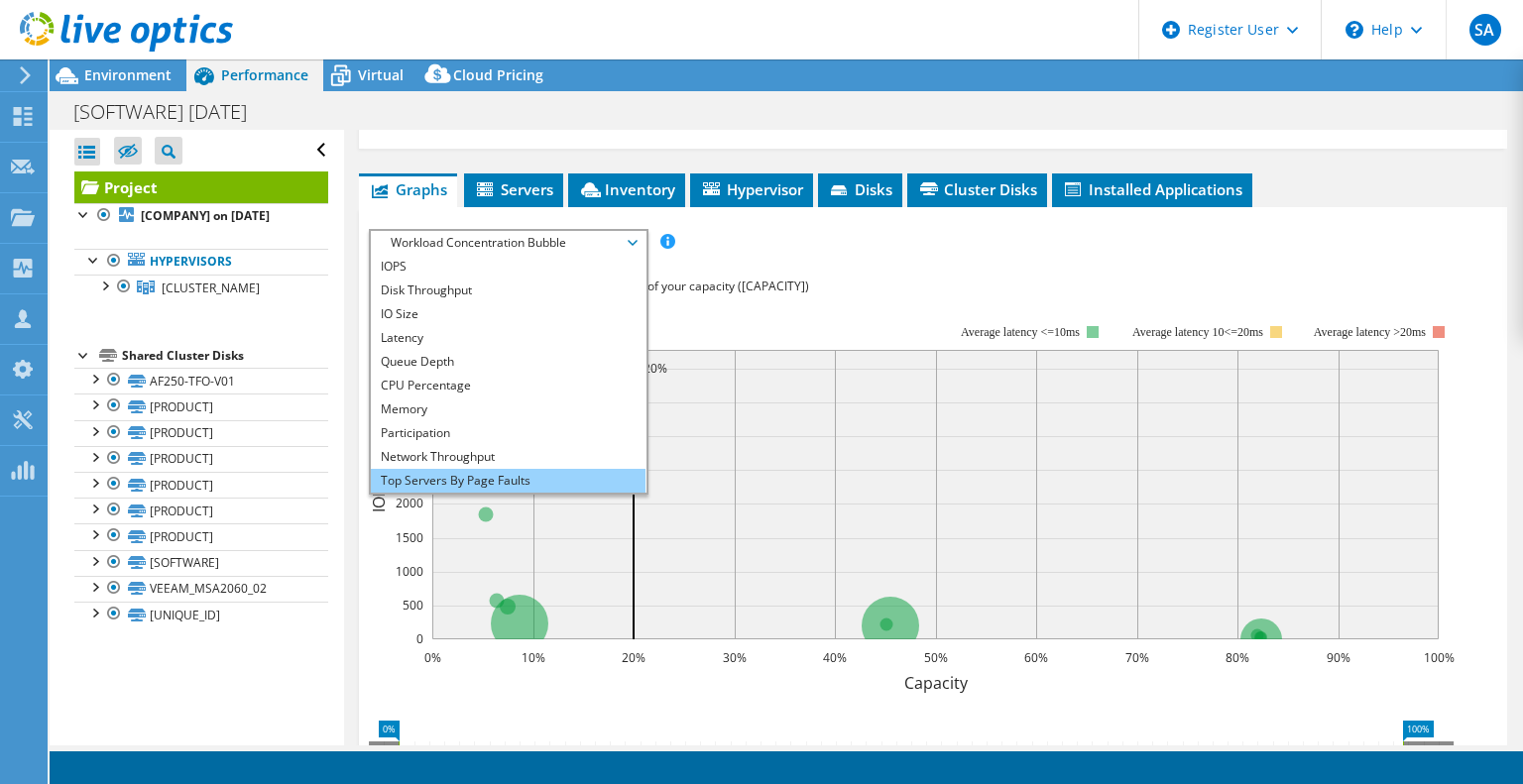 scroll, scrollTop: 71, scrollLeft: 0, axis: vertical 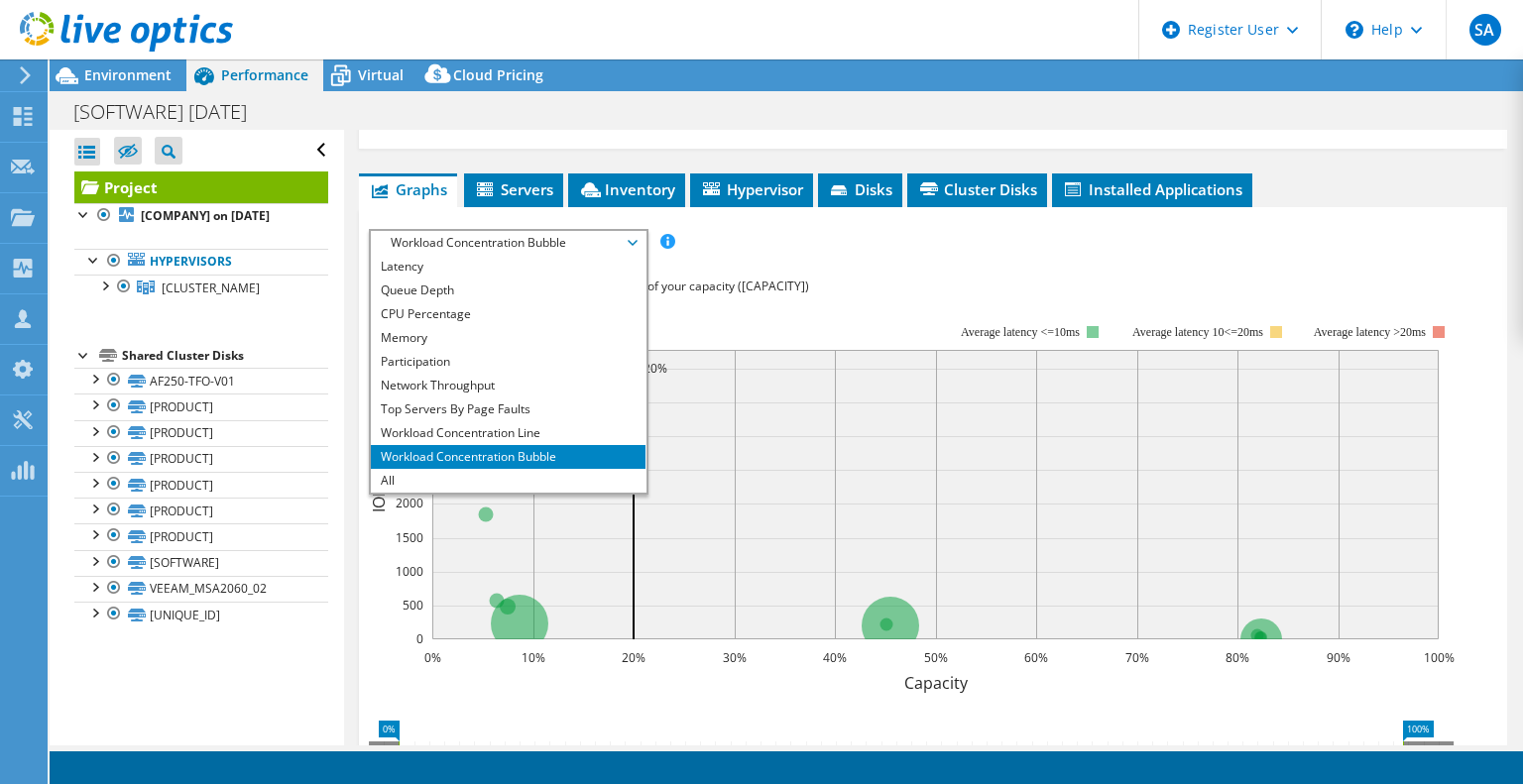 click on "Workload Concentration Bubble" at bounding box center [508, 457] 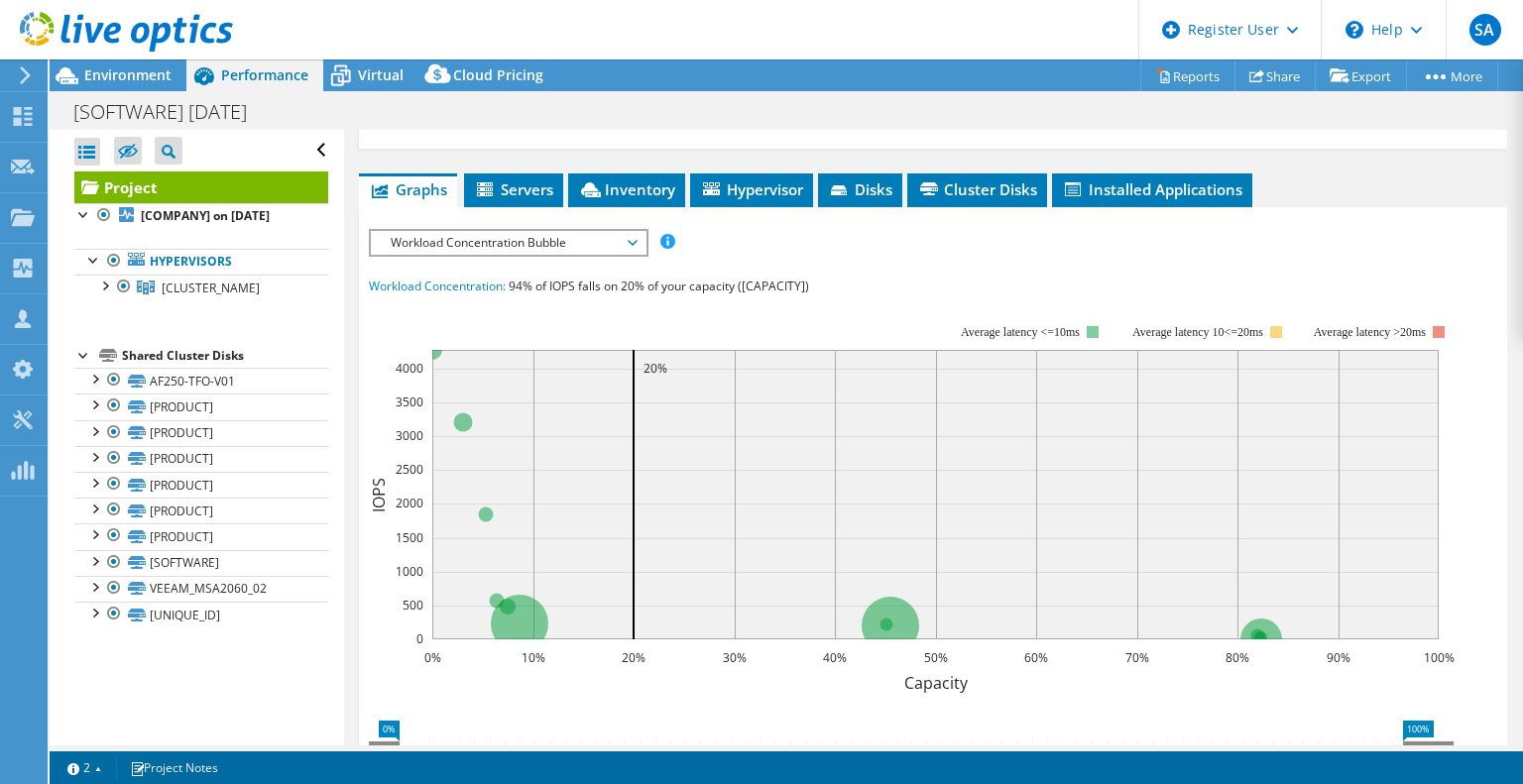 click on "Workload Concentration Bubble" at bounding box center [508, 243] 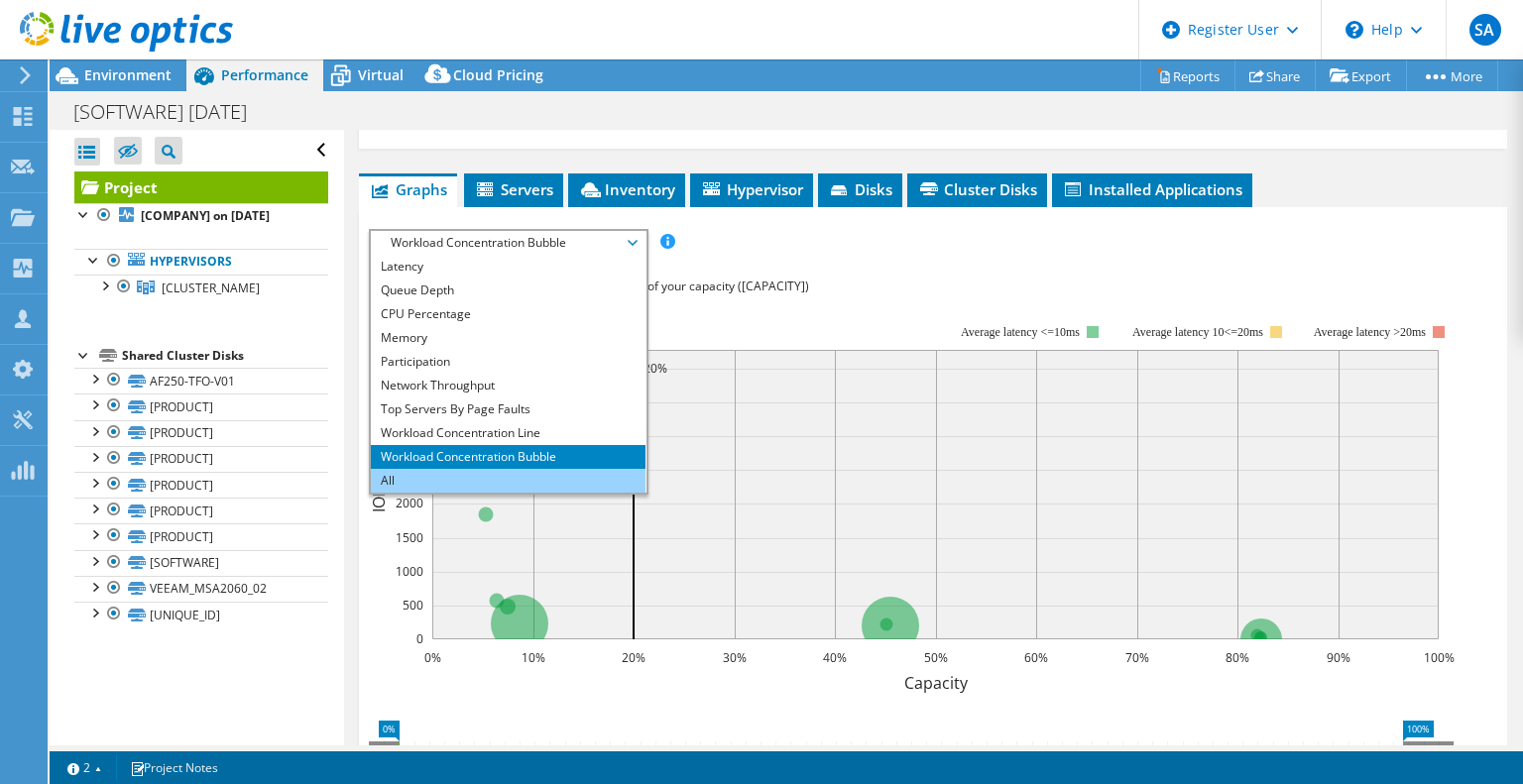 click on "All" at bounding box center [508, 481] 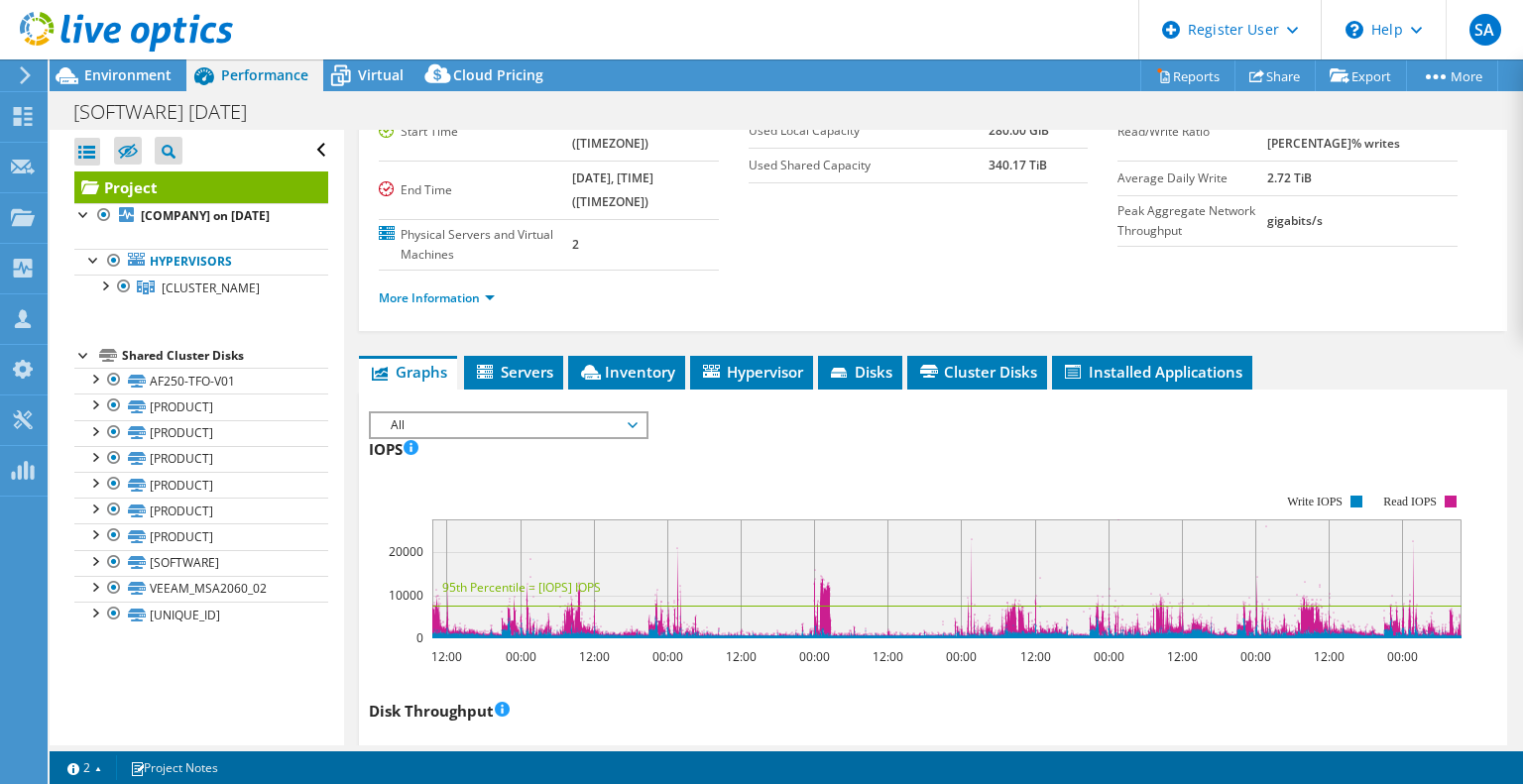 scroll, scrollTop: 0, scrollLeft: 0, axis: both 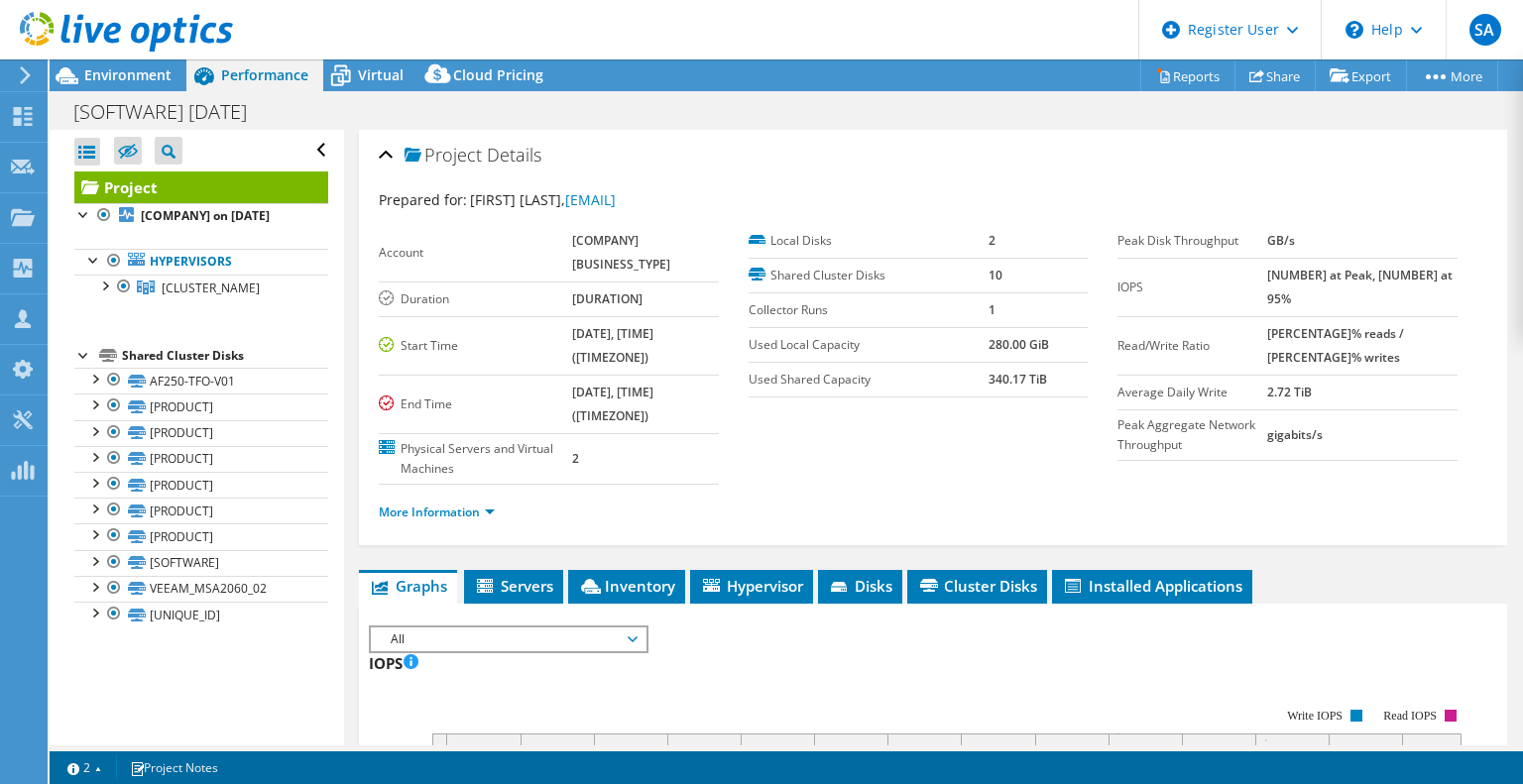 click on "All" at bounding box center (508, 639) 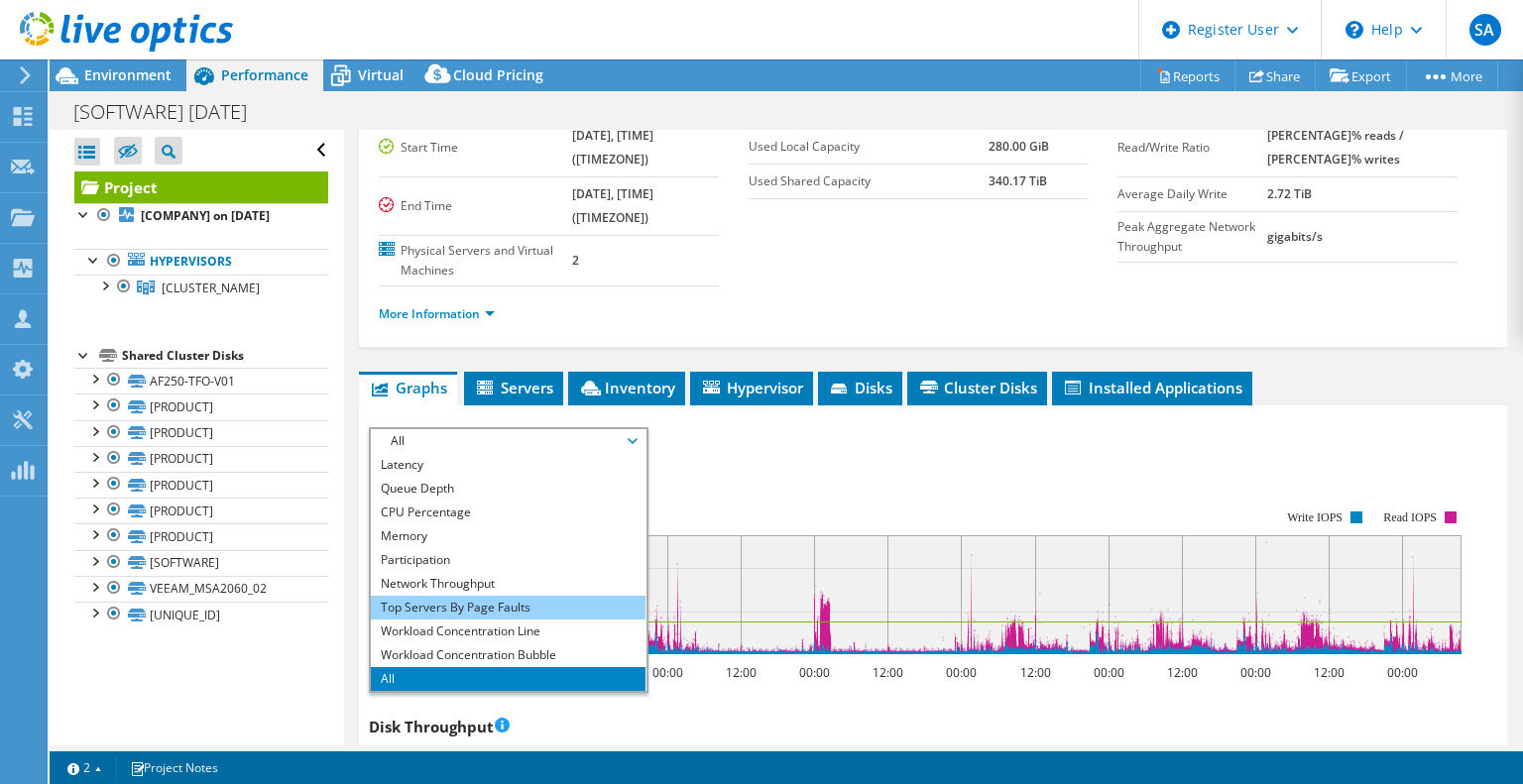 scroll, scrollTop: 297, scrollLeft: 0, axis: vertical 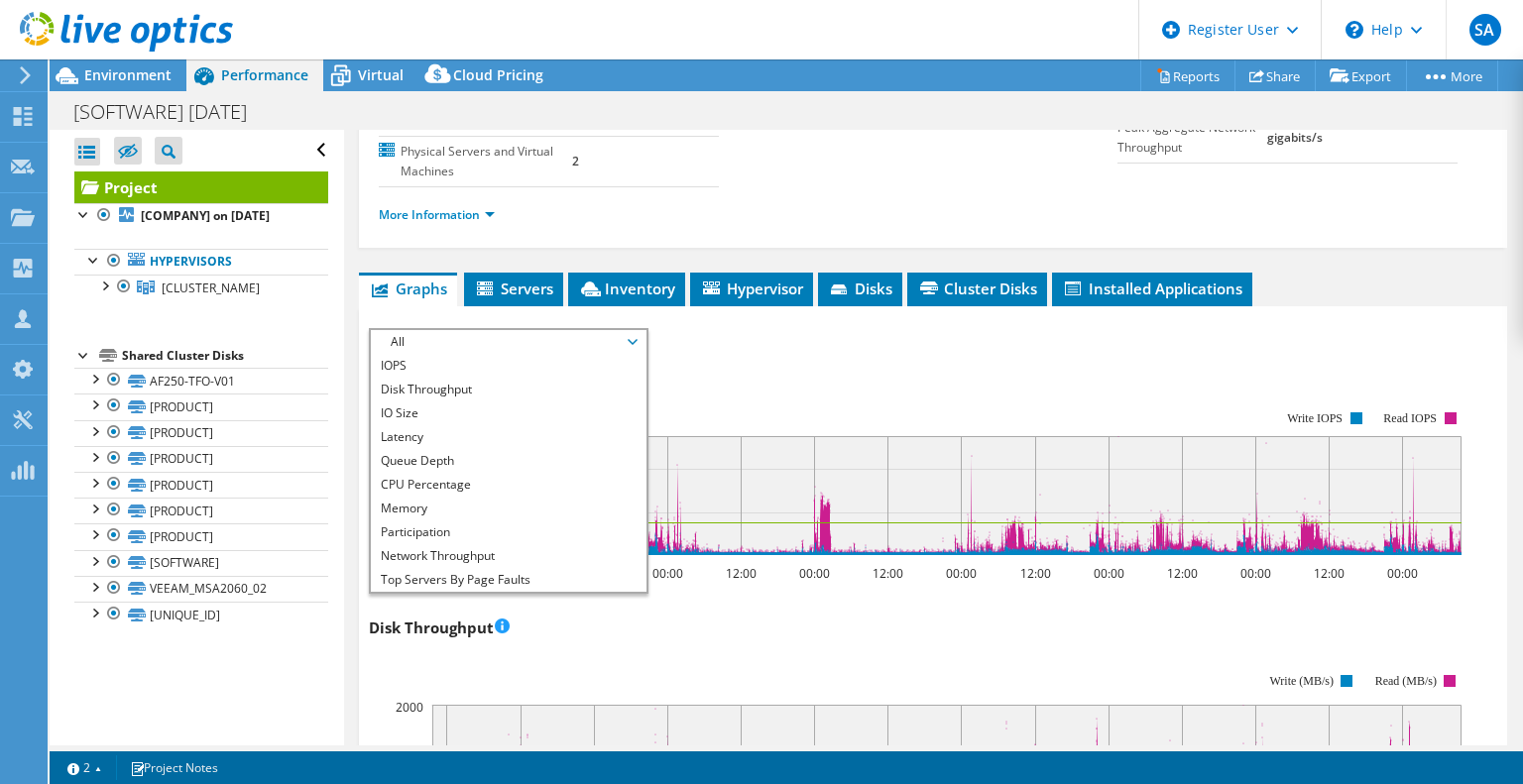 click on "More Information" at bounding box center [933, 215] 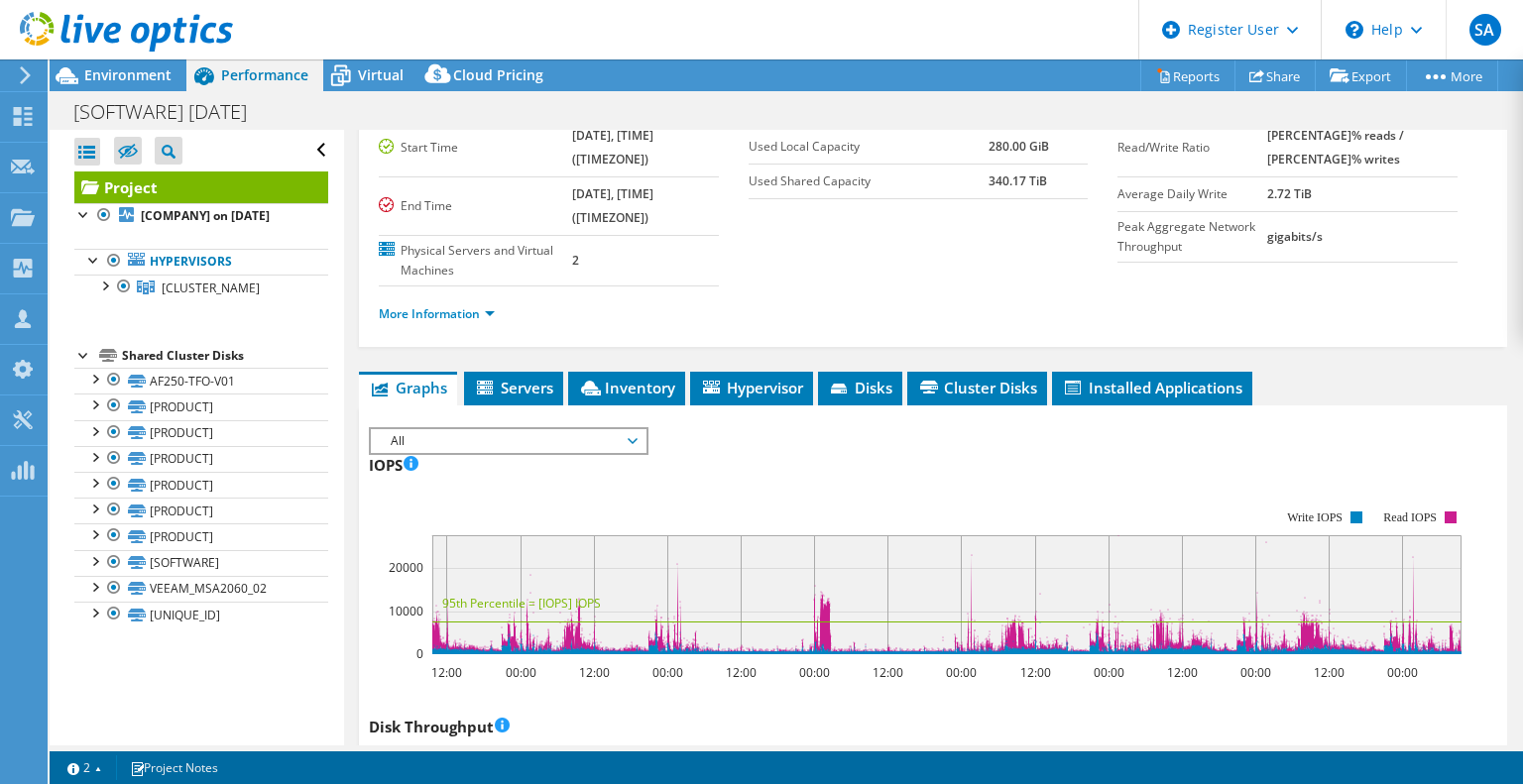 scroll, scrollTop: 0, scrollLeft: 0, axis: both 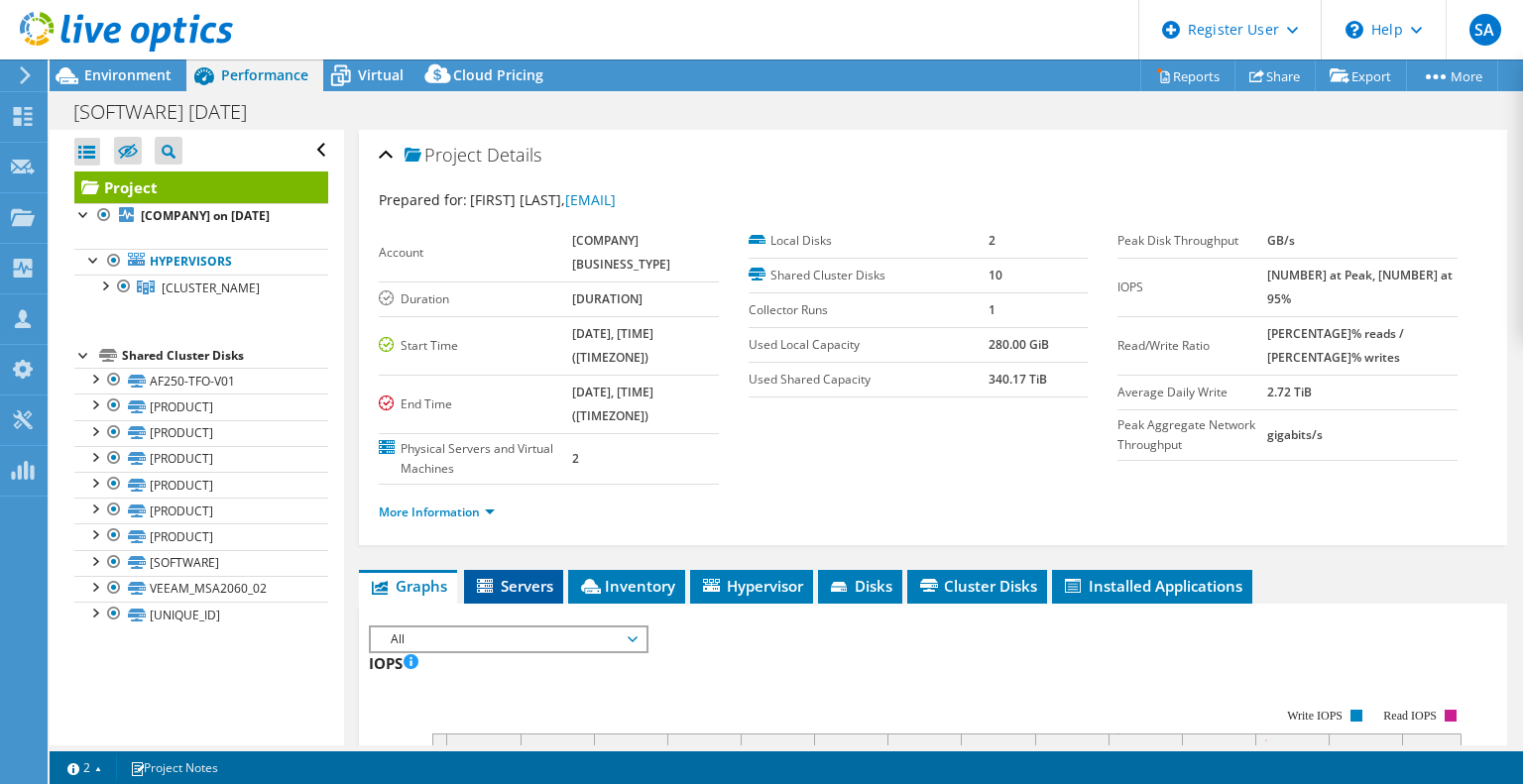click at bounding box center [487, 587] 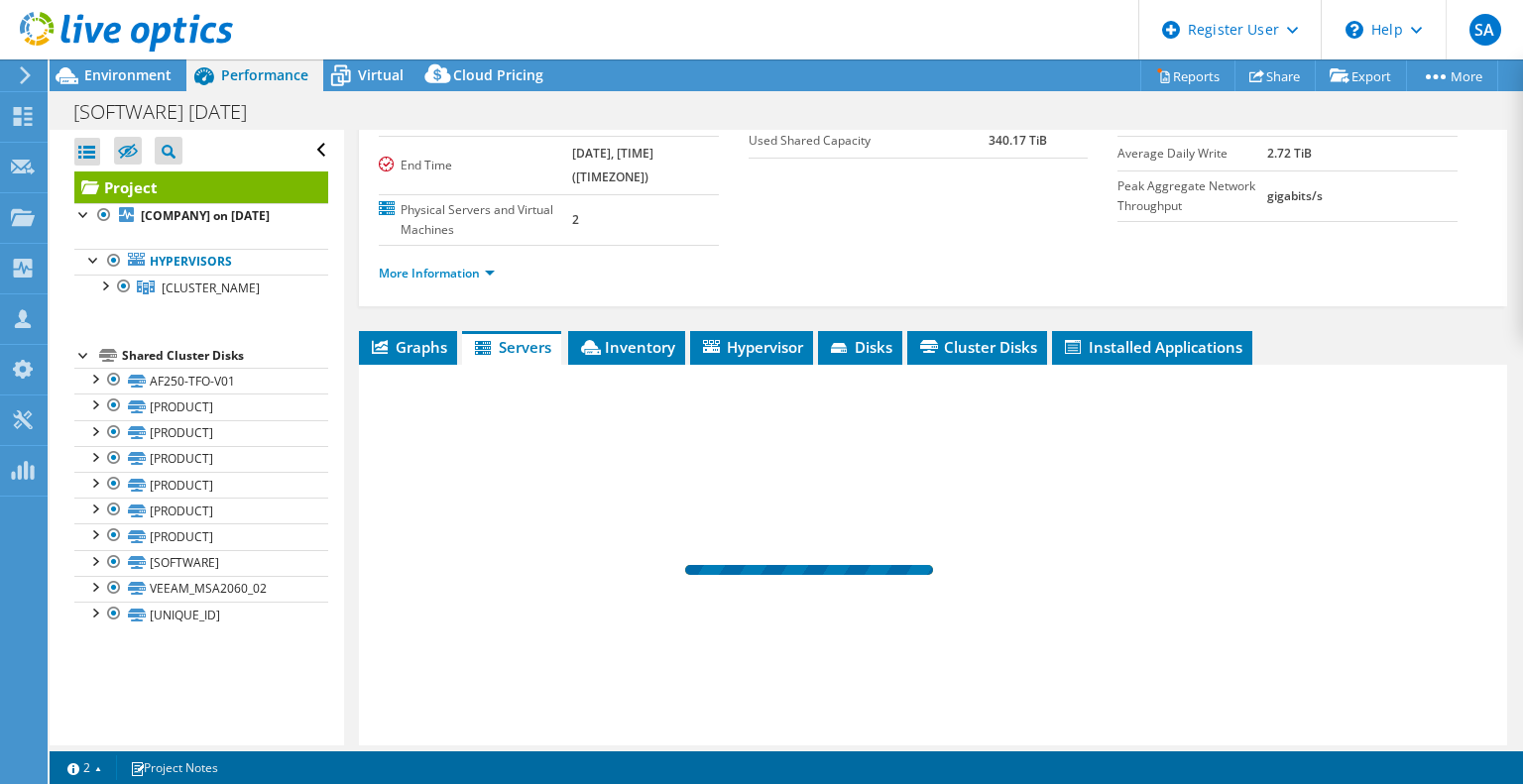 scroll, scrollTop: 352, scrollLeft: 0, axis: vertical 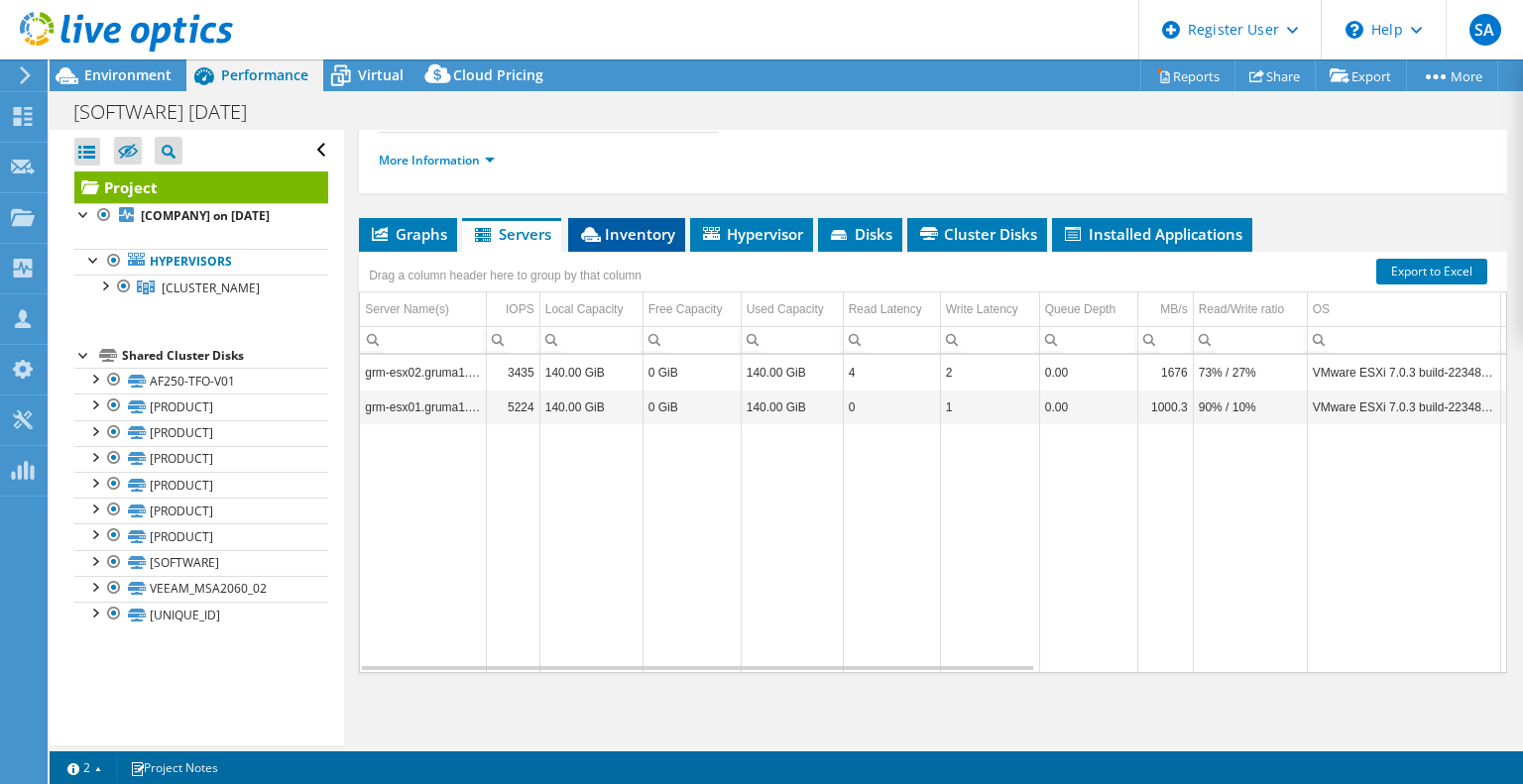 click on "Inventory" at bounding box center (512, 234) 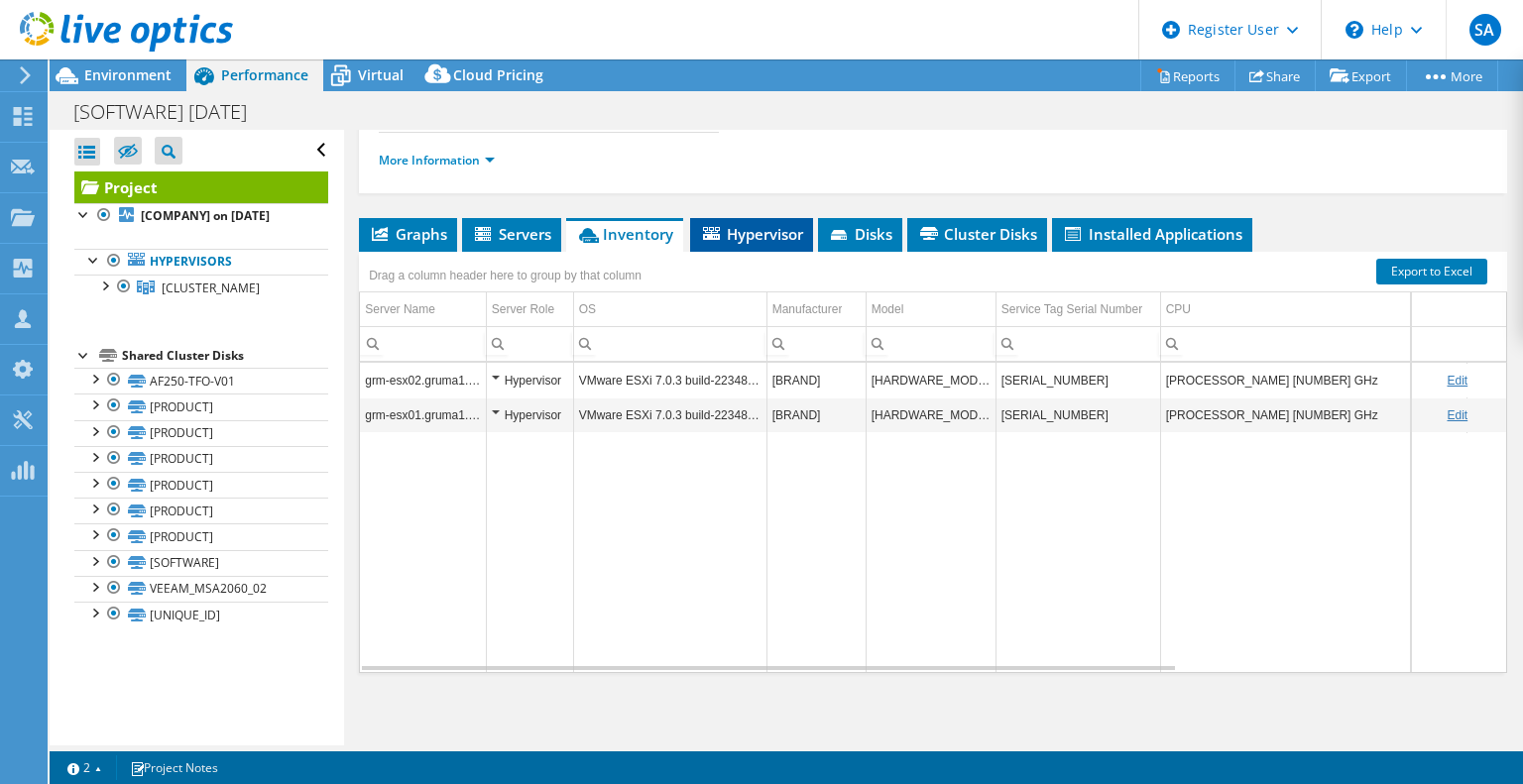 click on "Hypervisor" at bounding box center [512, 234] 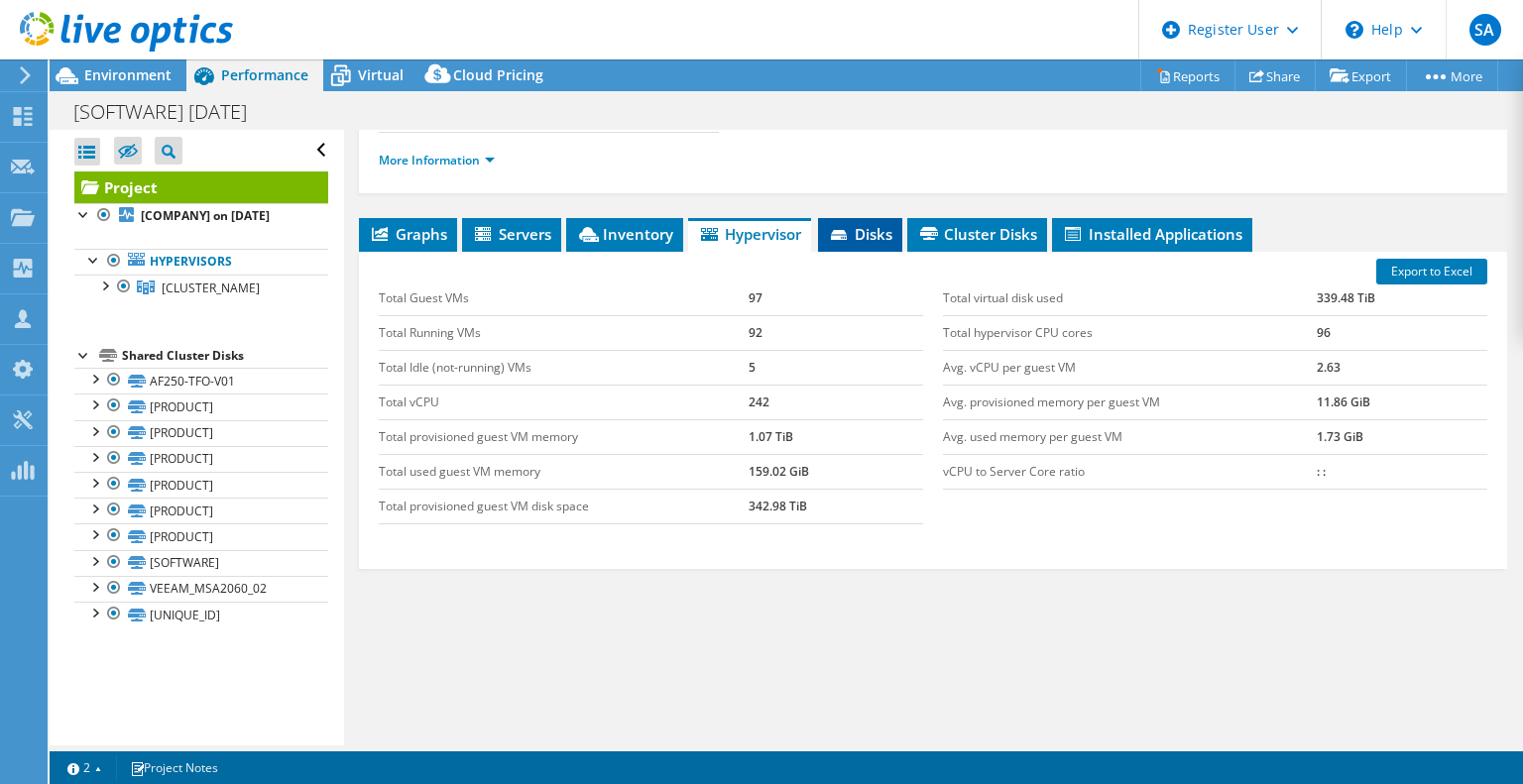 click on "Disks" at bounding box center [860, 234] 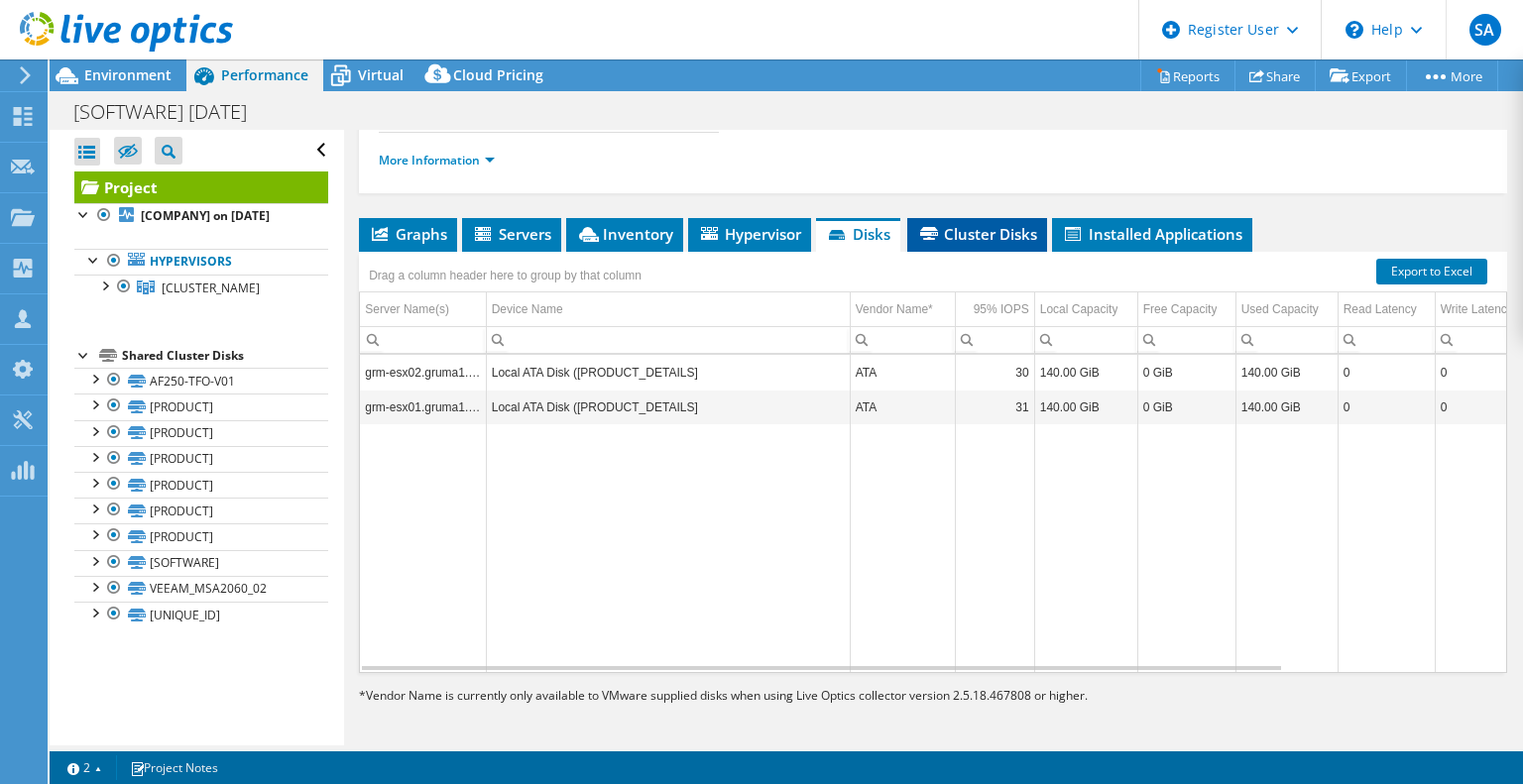 click on "Cluster Disks" at bounding box center [977, 234] 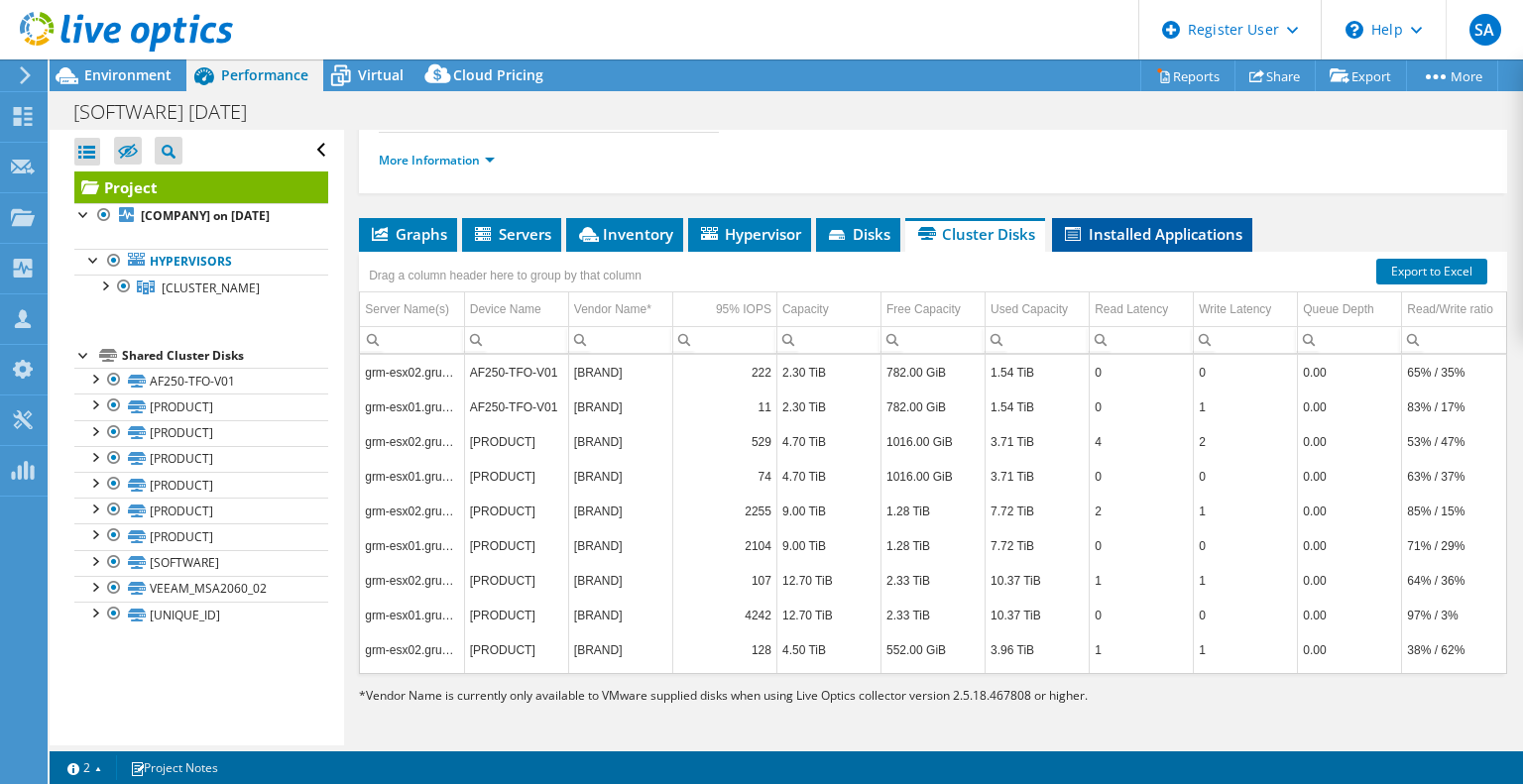 click on "Installed Applications" at bounding box center [1152, 234] 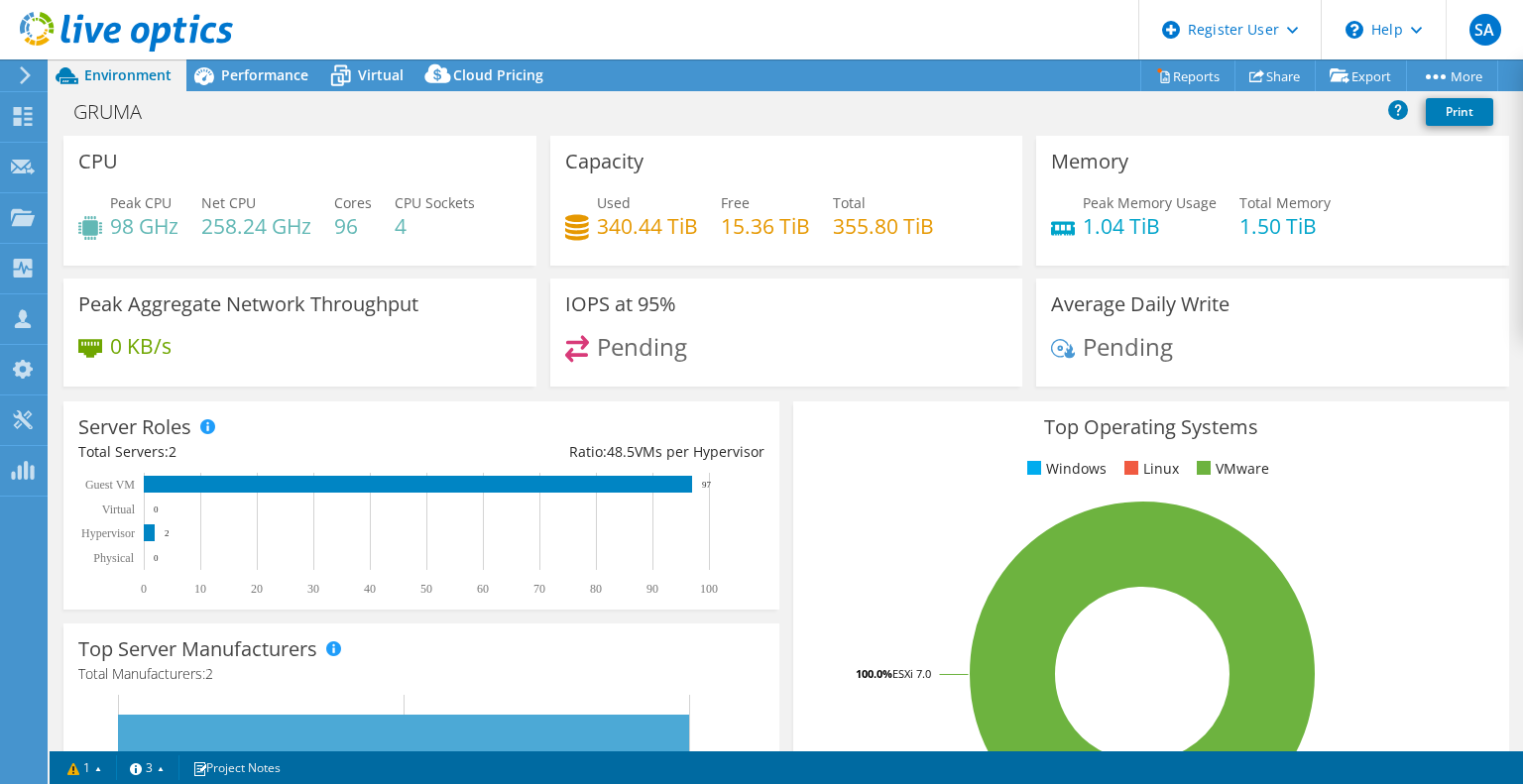 scroll, scrollTop: 0, scrollLeft: 0, axis: both 